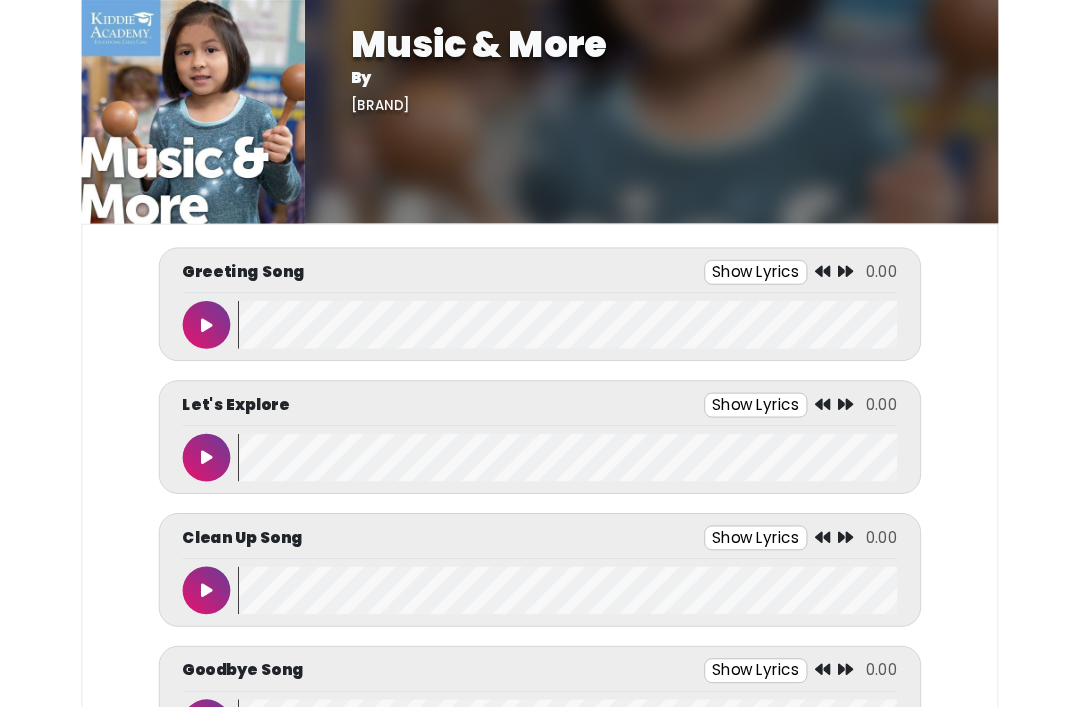 scroll, scrollTop: 0, scrollLeft: 0, axis: both 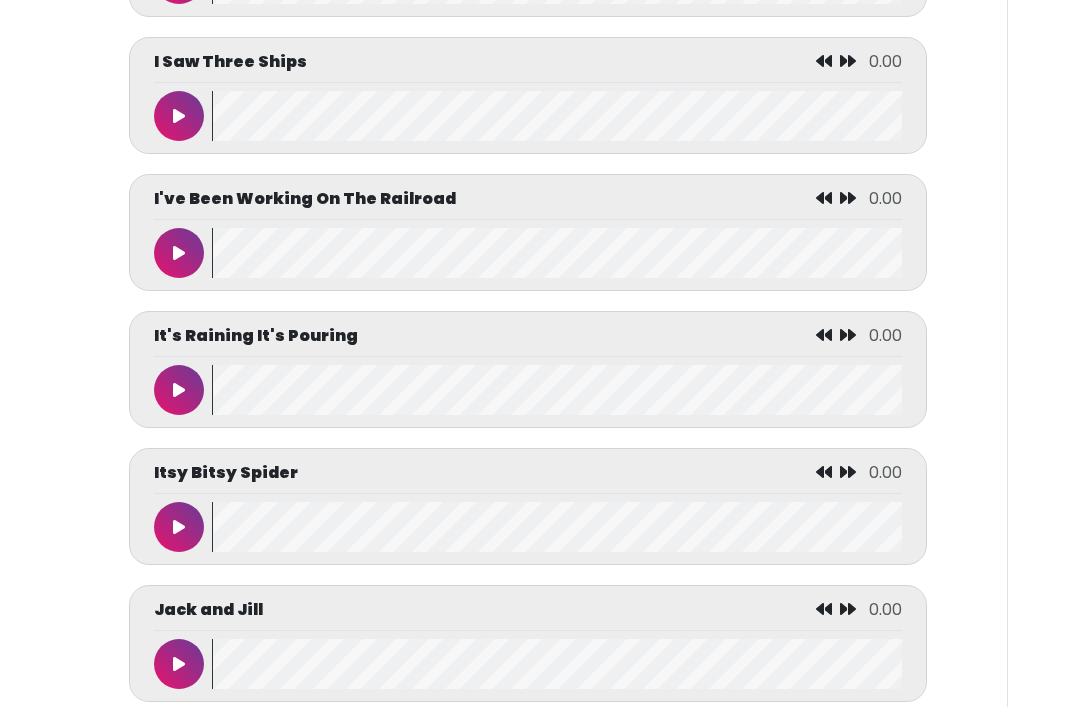 click on "Music & More
By
[BRAND],
Music & More
By
[BRAND]" at bounding box center [540, -4945] 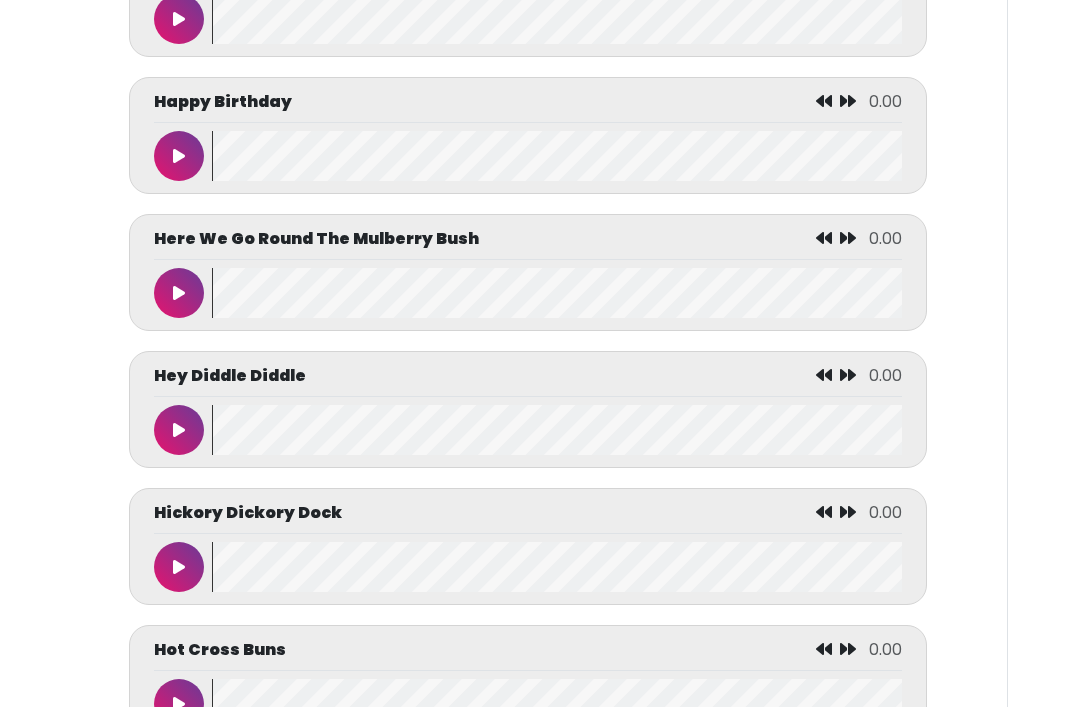 scroll, scrollTop: 3997, scrollLeft: 0, axis: vertical 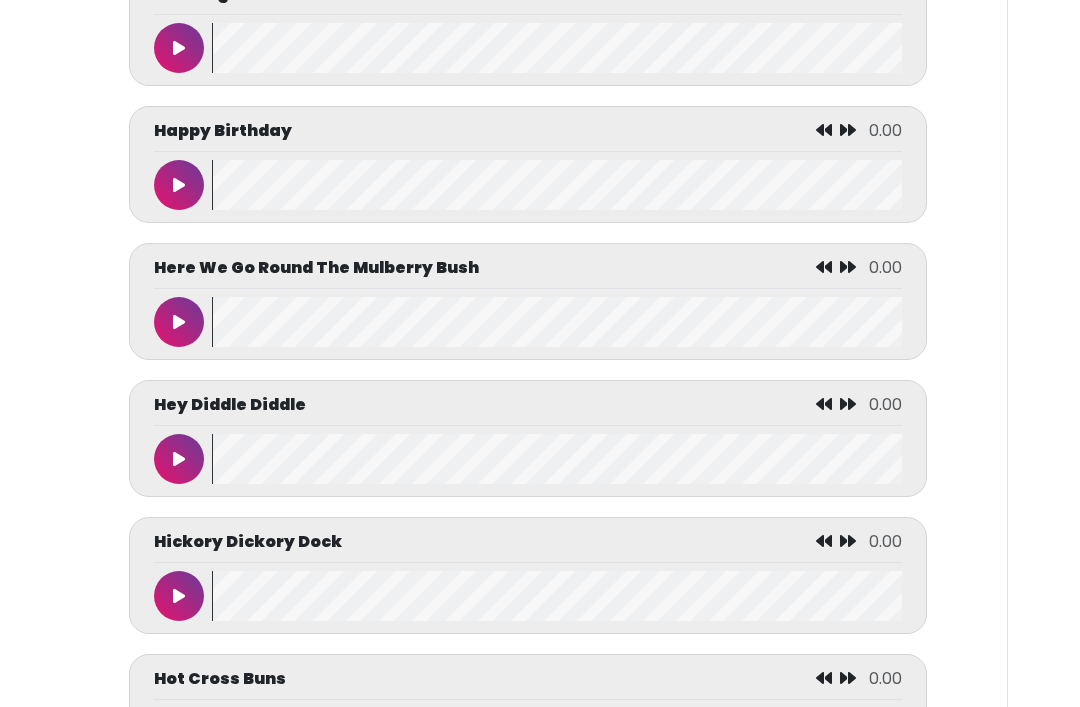 click on "Music & More
By
[BRAND],
Music & More
By
[BRAND]" at bounding box center (540, -3644) 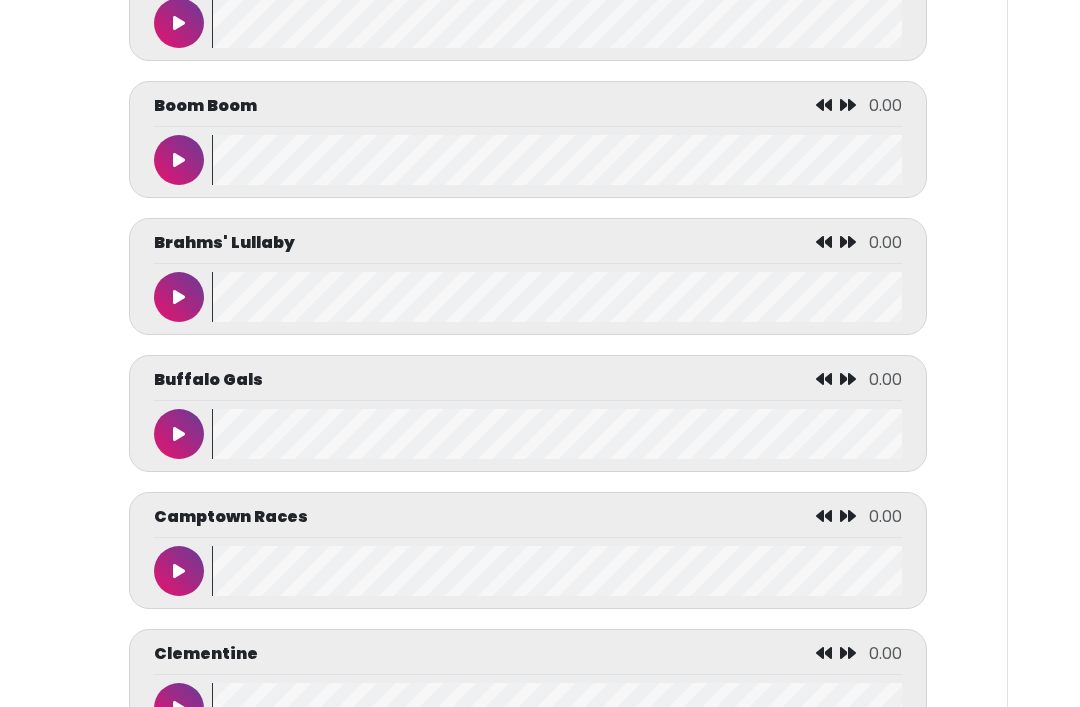 scroll, scrollTop: 2216, scrollLeft: 0, axis: vertical 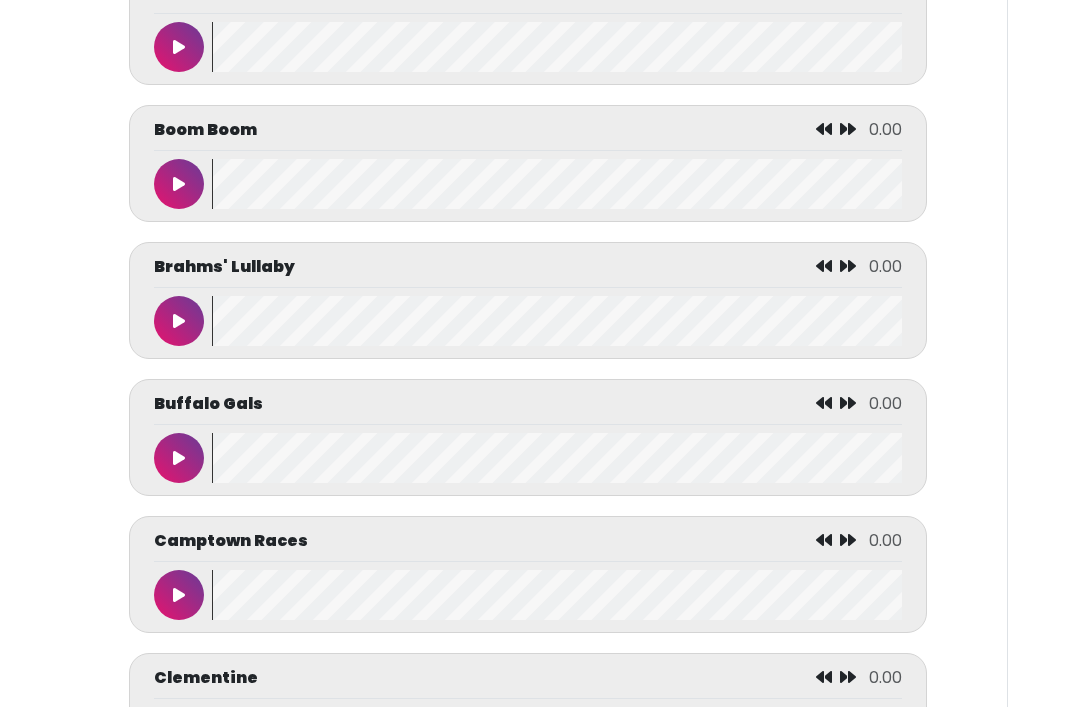 click on "Music & More
By
[BRAND],
Music & More
By
[BRAND]" at bounding box center (540, -1863) 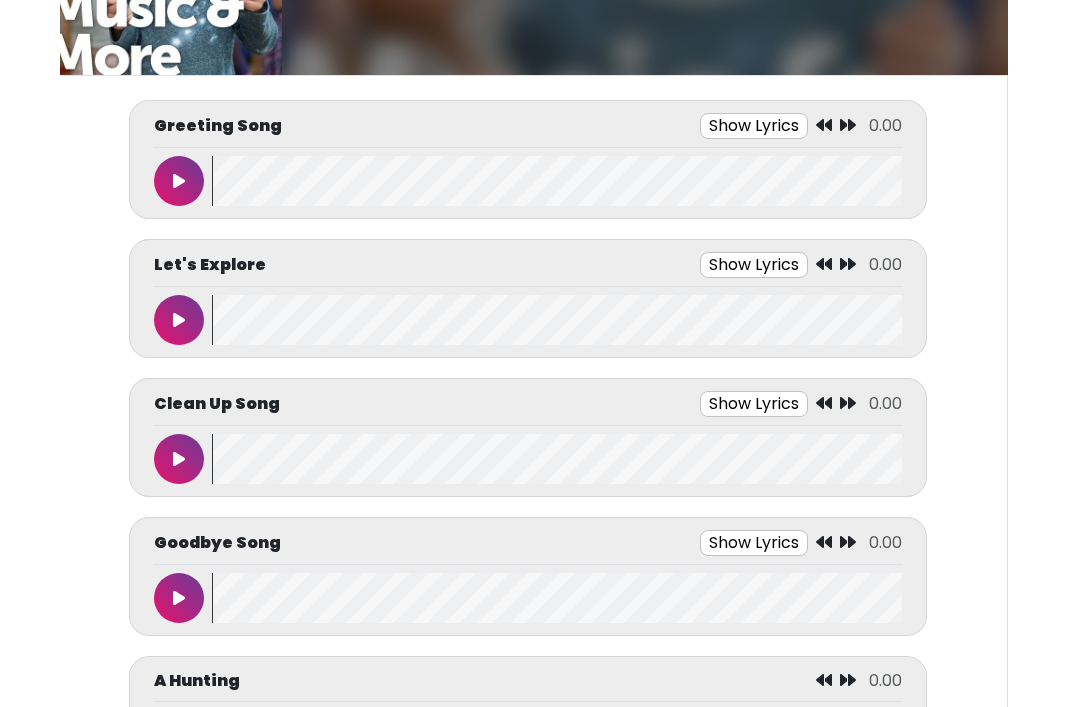 scroll, scrollTop: 162, scrollLeft: 0, axis: vertical 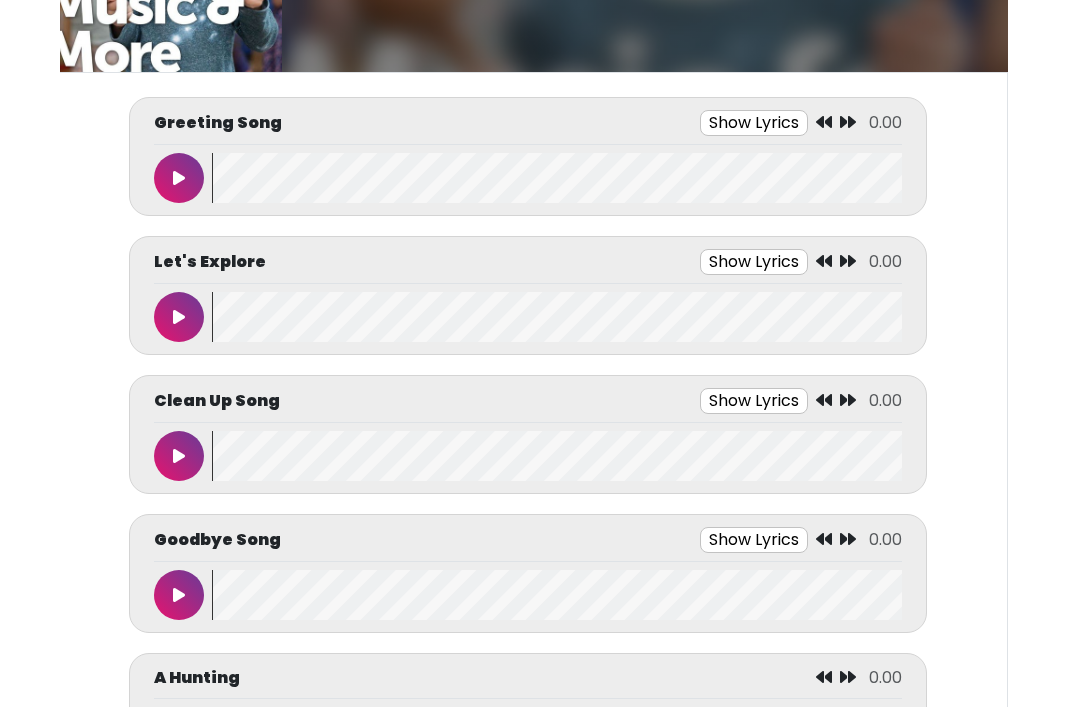 click at bounding box center [179, 178] 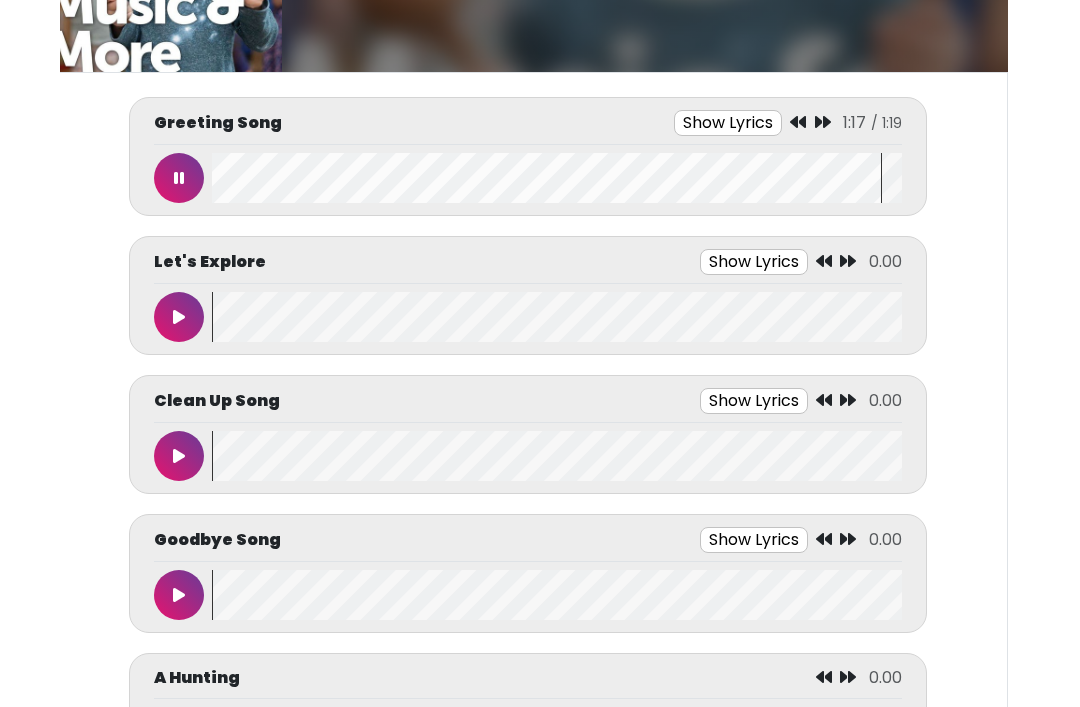 click at bounding box center (179, 178) 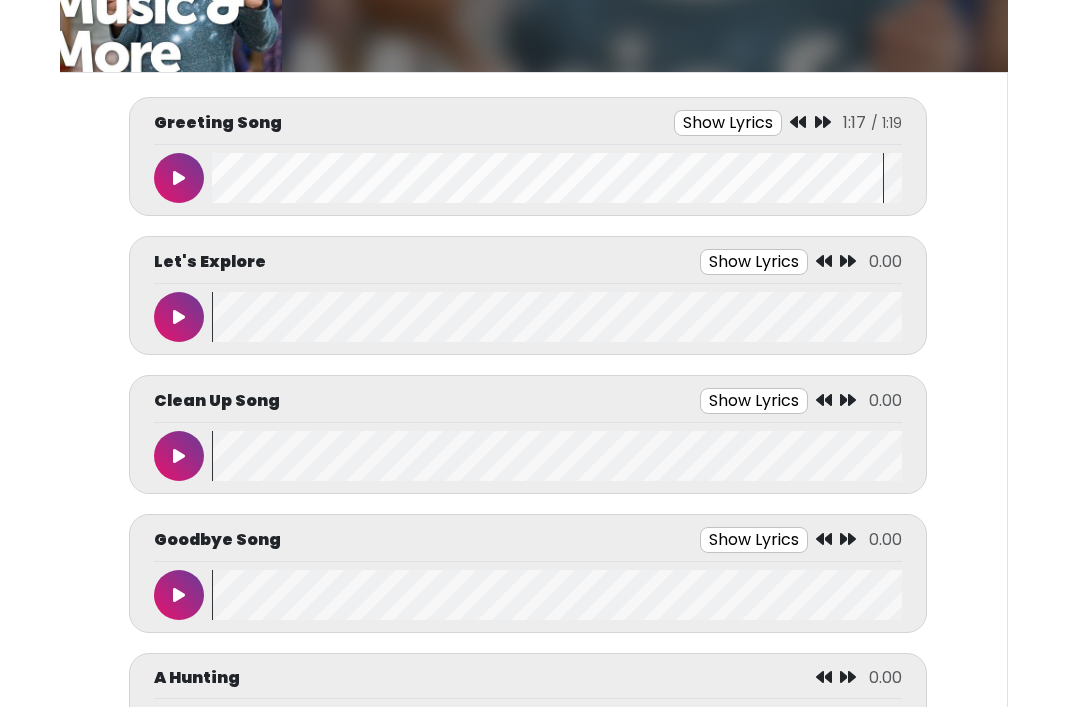 click at bounding box center [557, 178] 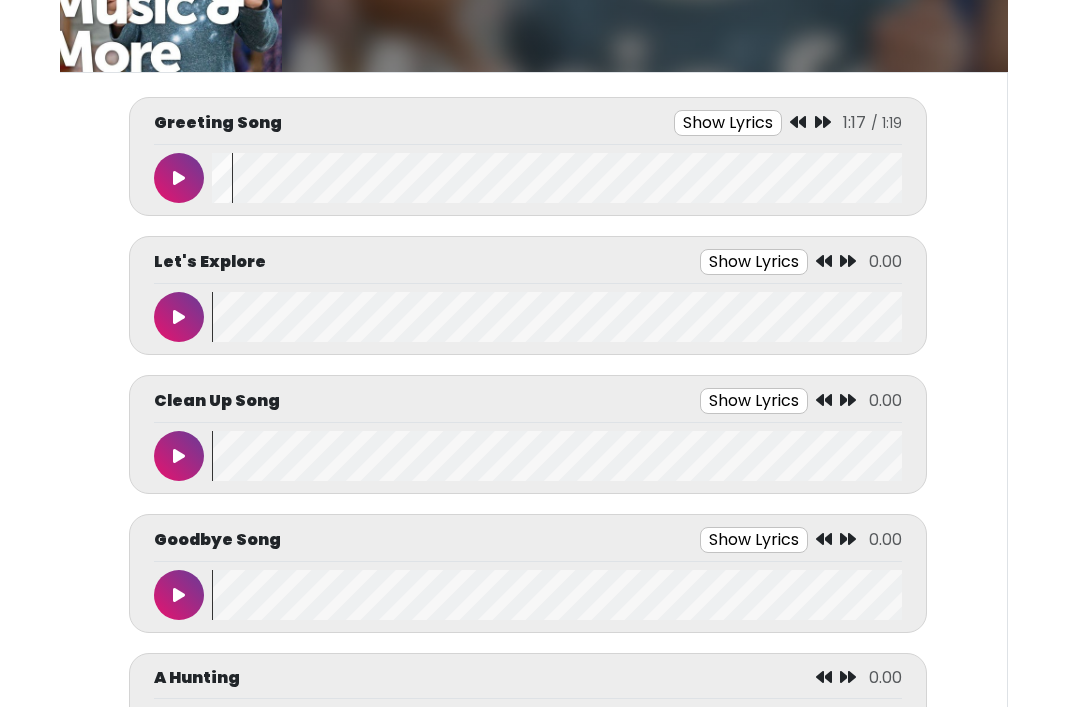 click at bounding box center [179, 317] 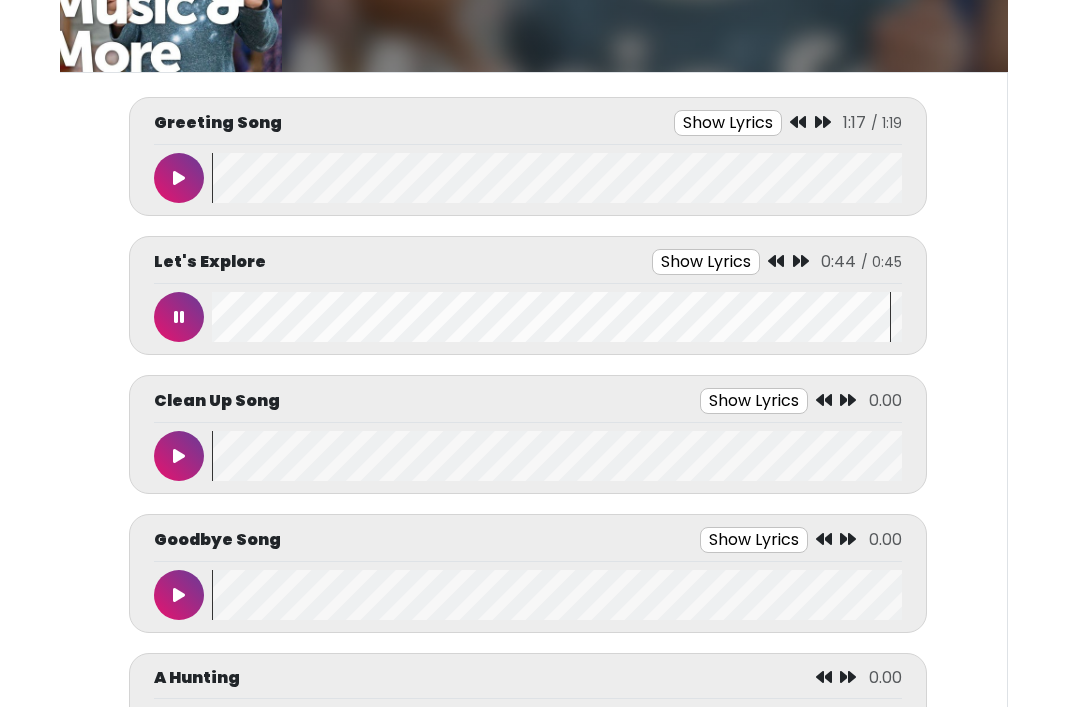 click at bounding box center [179, 317] 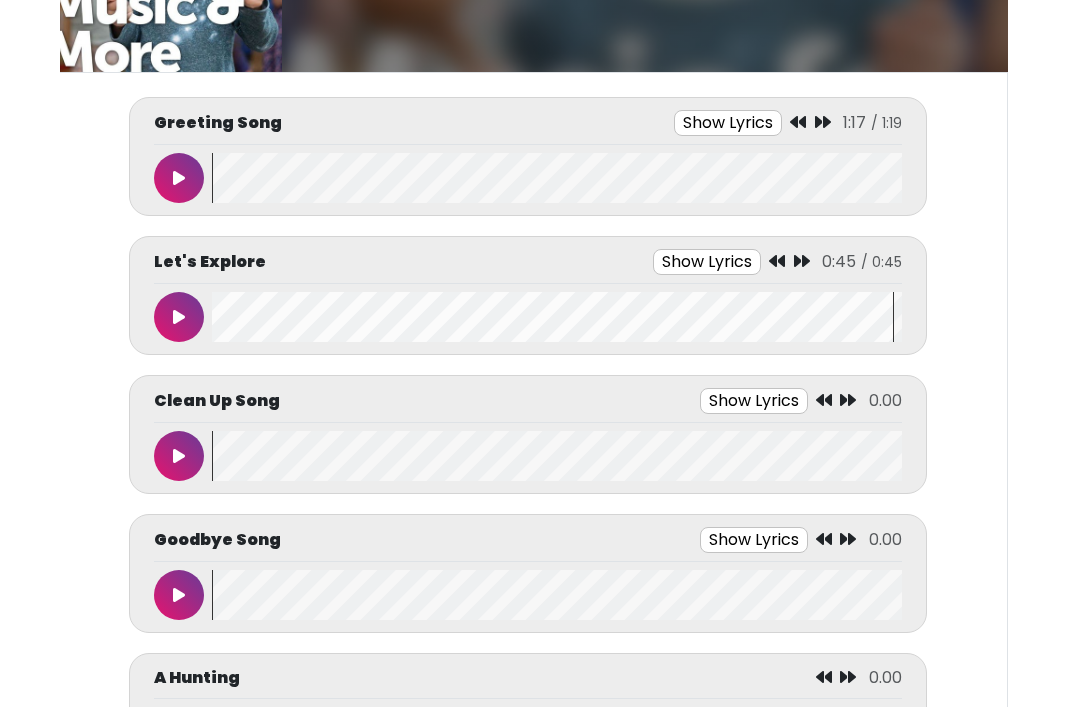 click at bounding box center (557, 317) 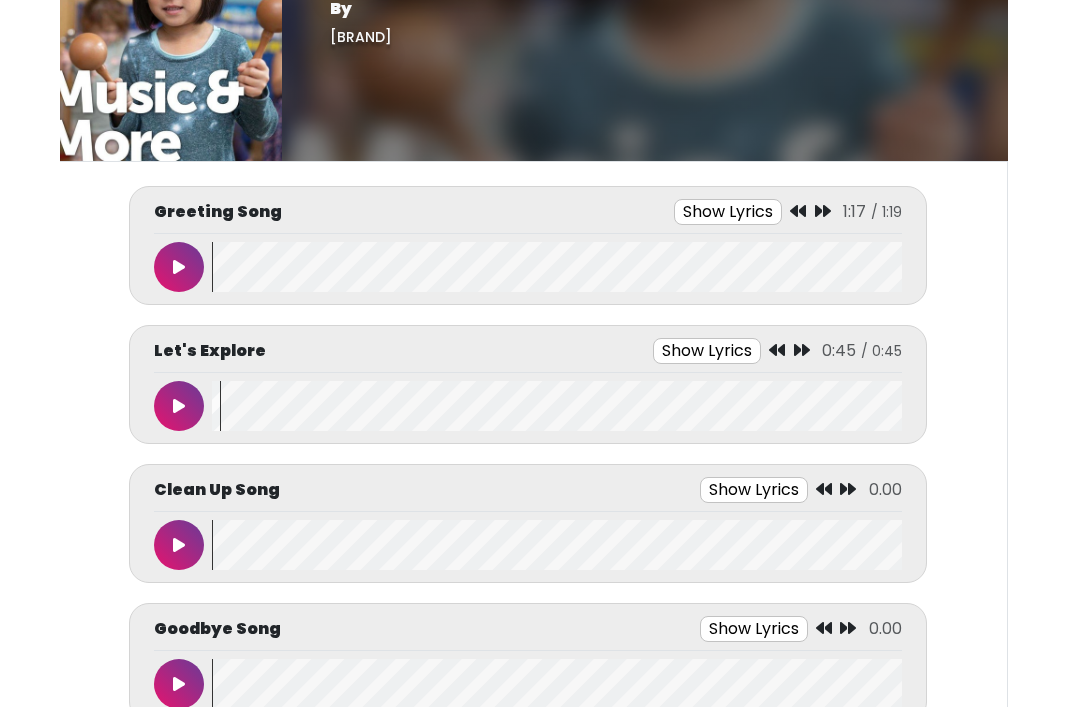 scroll, scrollTop: 0, scrollLeft: 0, axis: both 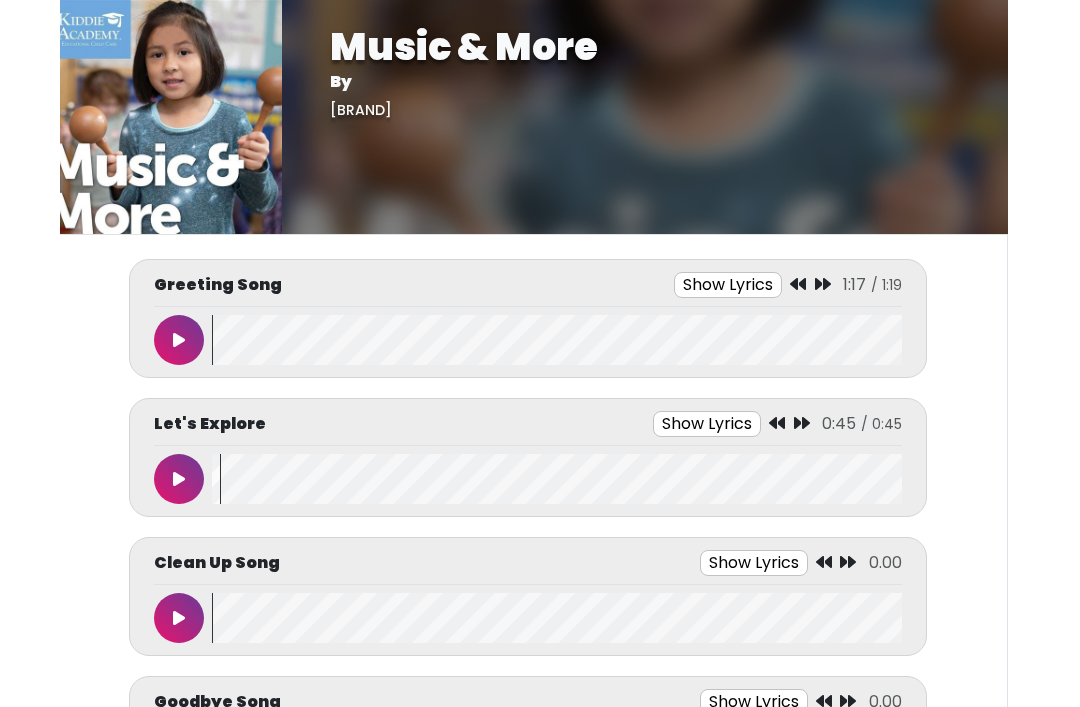 click at bounding box center (557, 479) 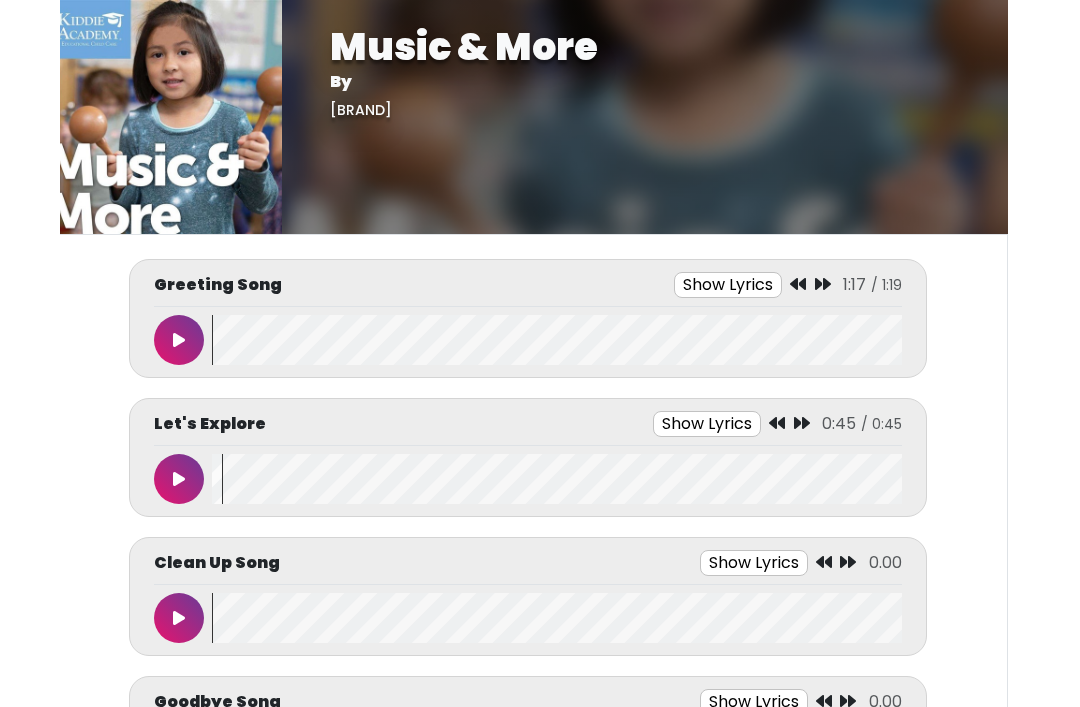 click at bounding box center [557, 479] 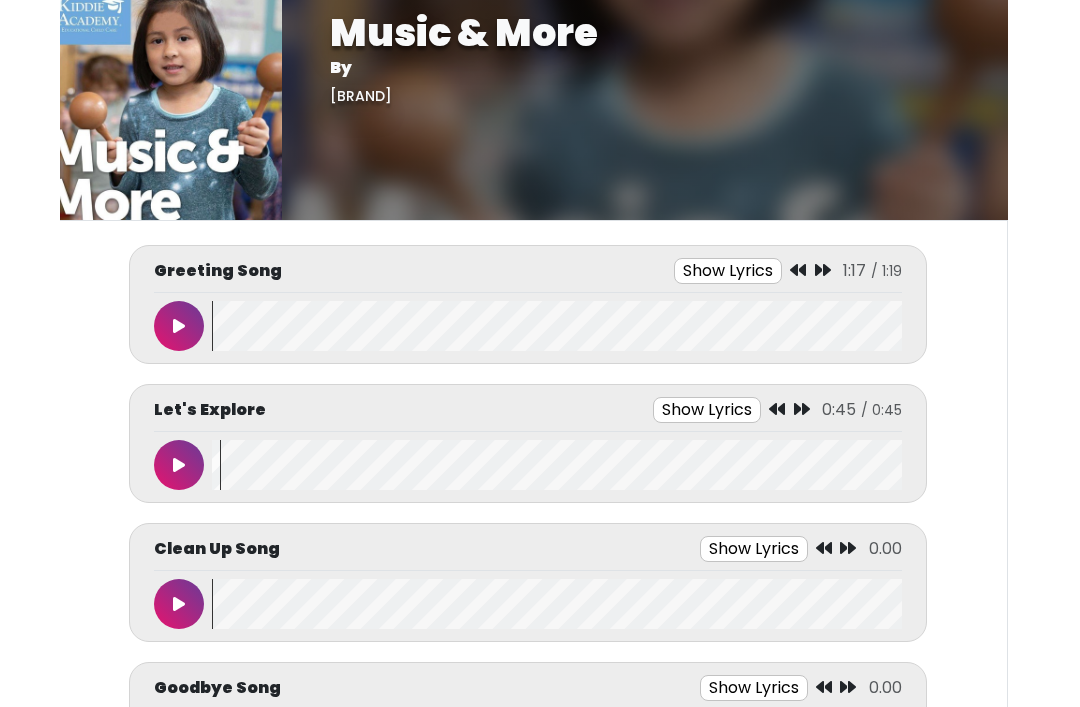 scroll, scrollTop: 14, scrollLeft: 0, axis: vertical 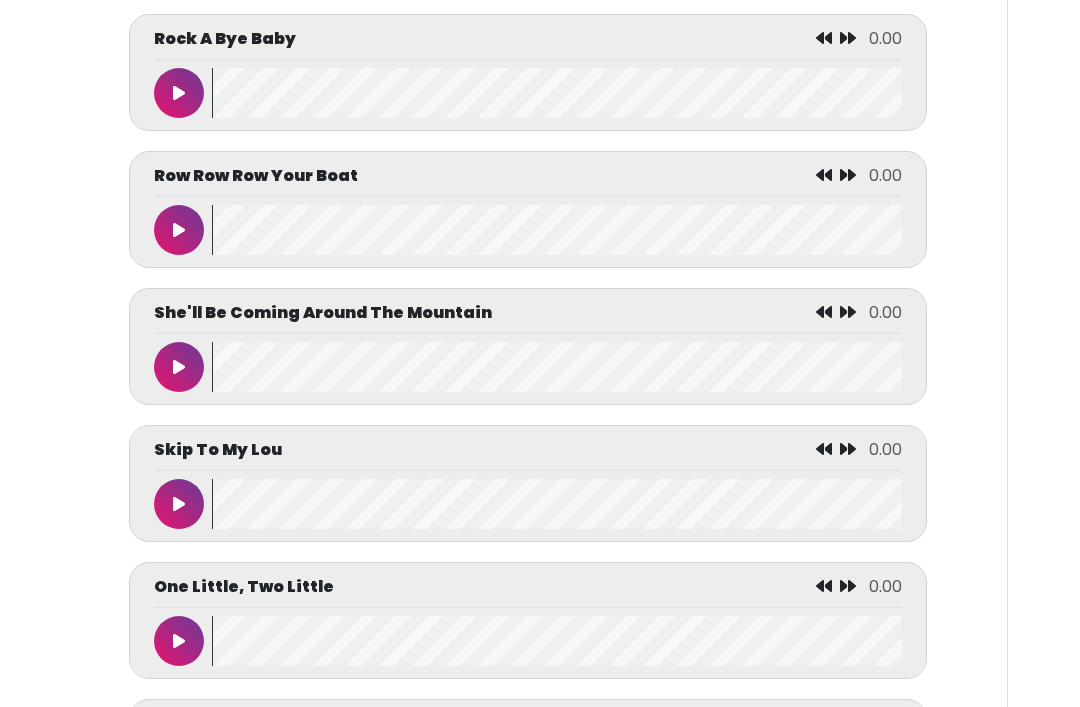 click at bounding box center (179, 231) 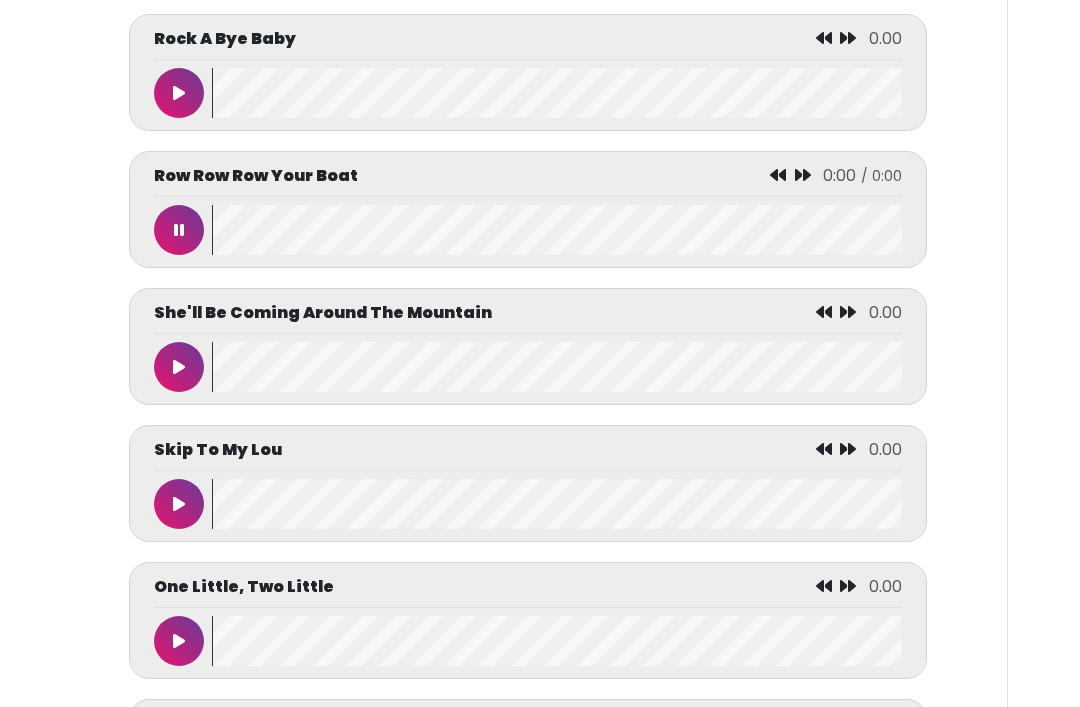 scroll, scrollTop: 8199, scrollLeft: 0, axis: vertical 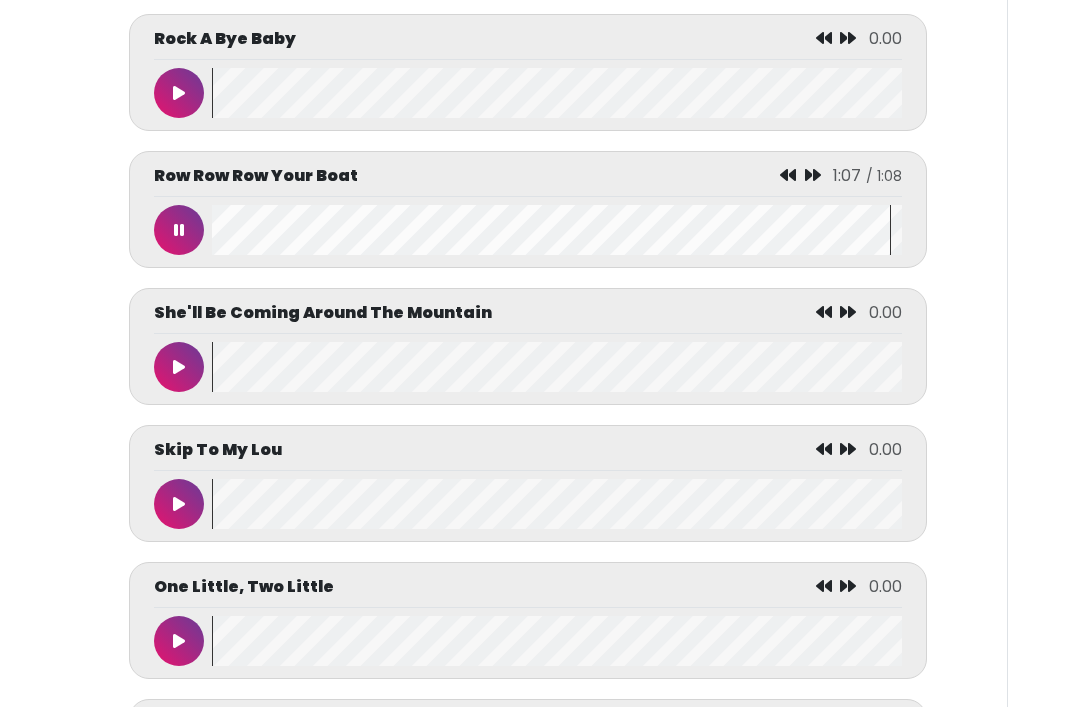 click at bounding box center (179, 230) 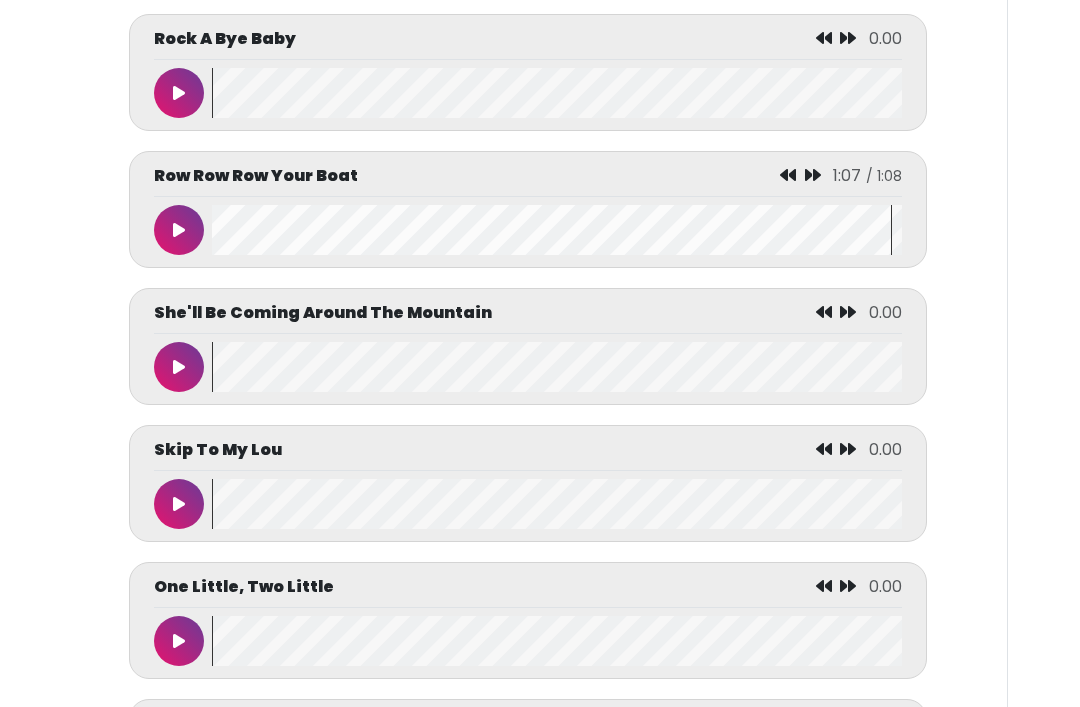 click at bounding box center [557, 230] 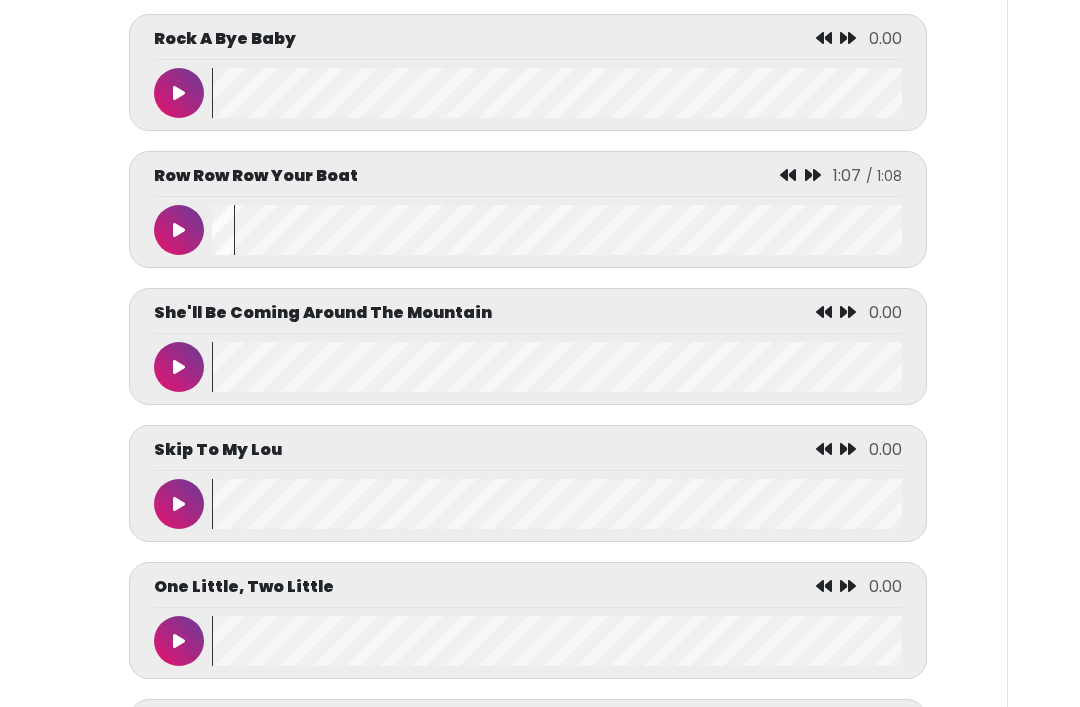 click at bounding box center [557, 230] 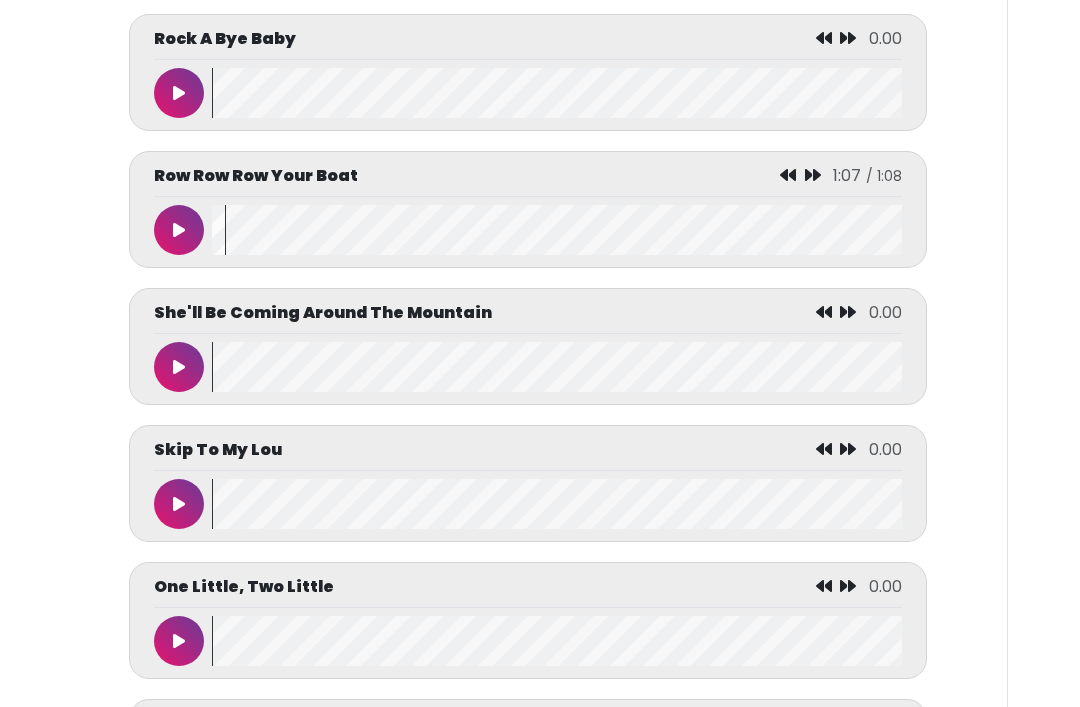click at bounding box center [557, 230] 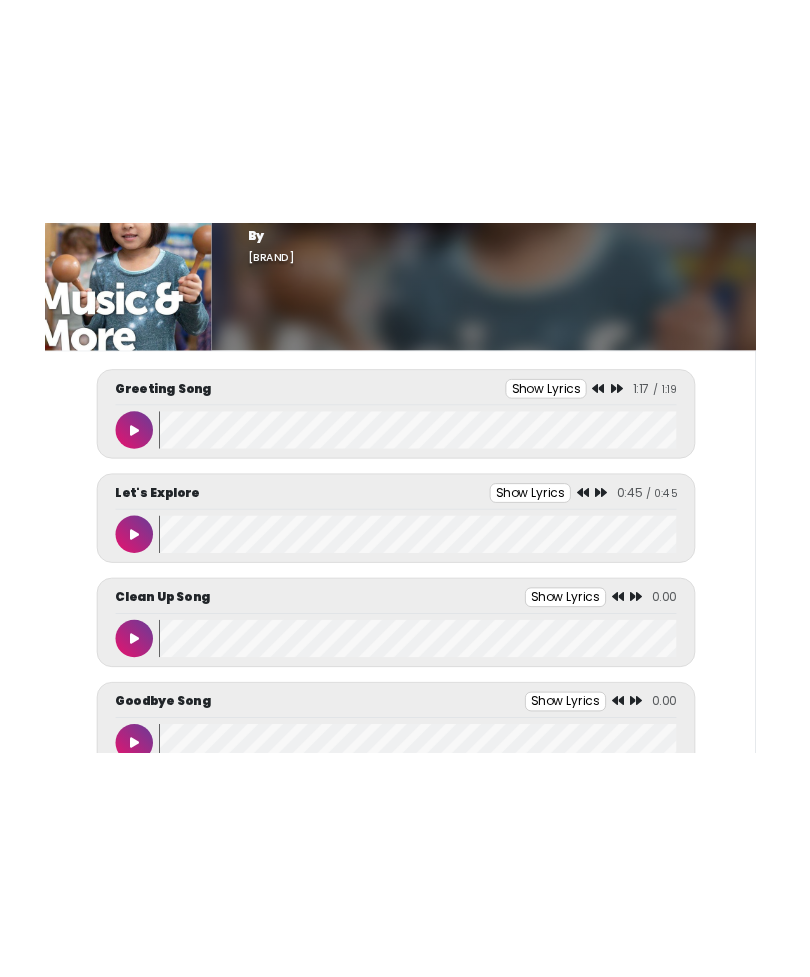 scroll, scrollTop: 0, scrollLeft: 0, axis: both 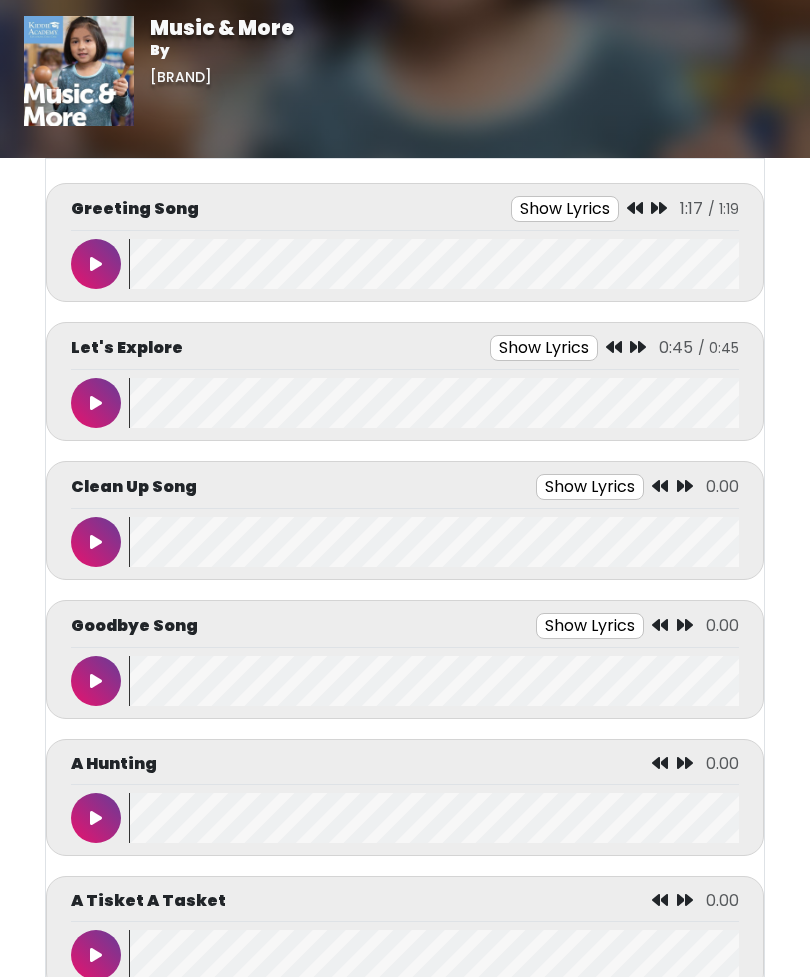 click at bounding box center (96, 542) 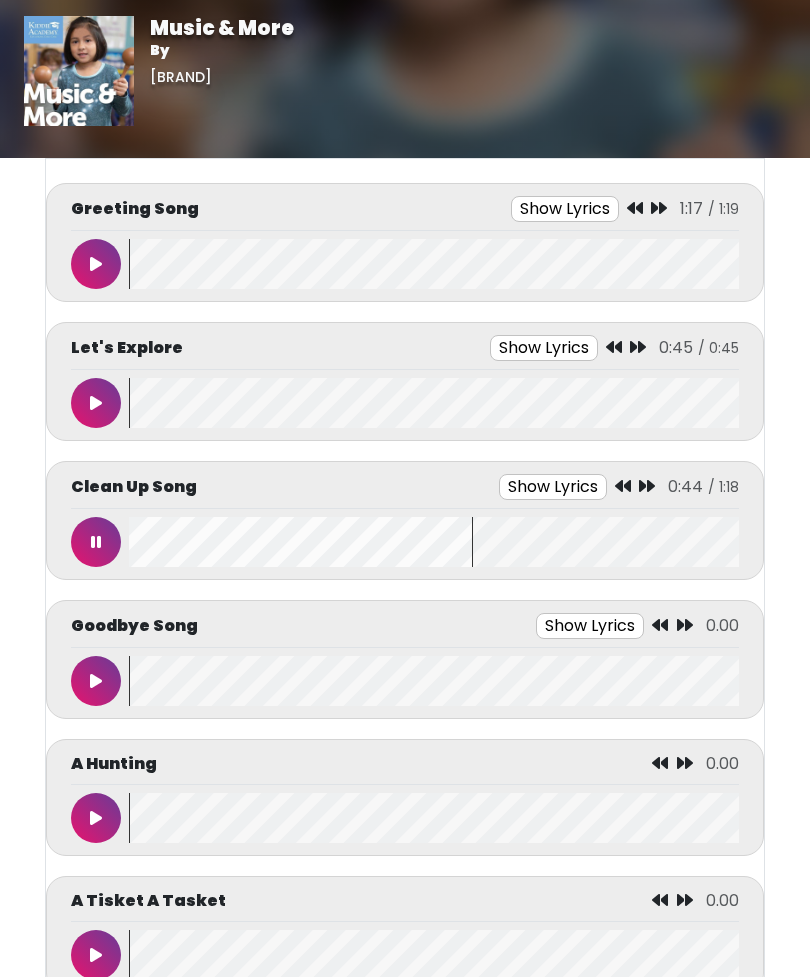 click at bounding box center (96, 542) 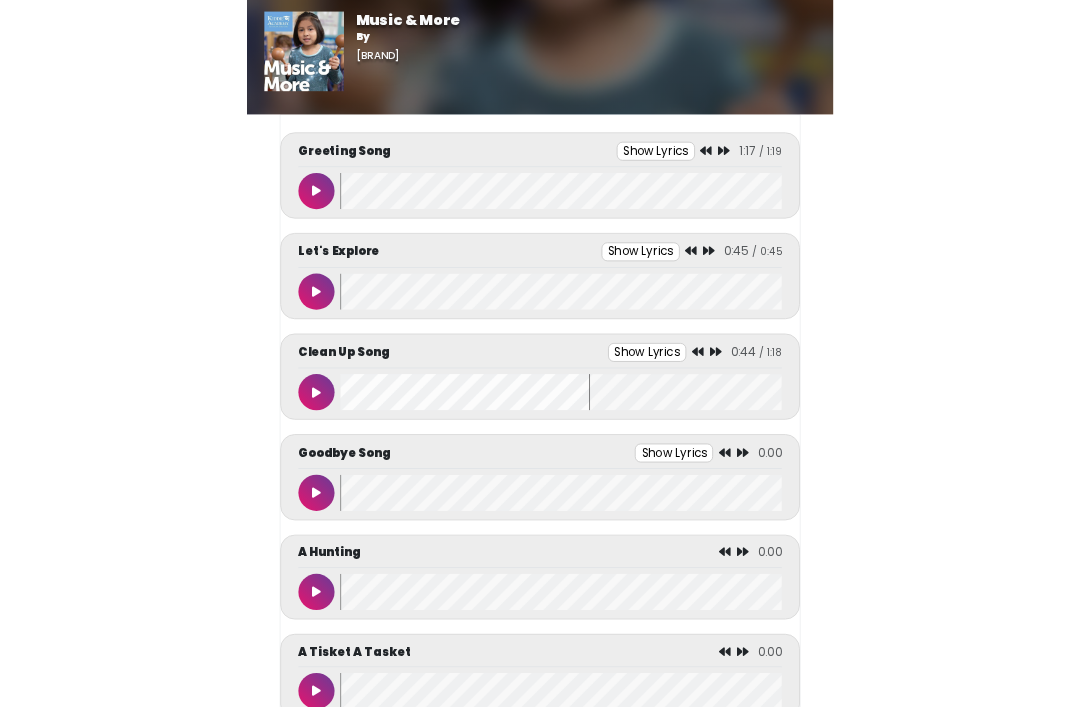 scroll, scrollTop: 65, scrollLeft: 0, axis: vertical 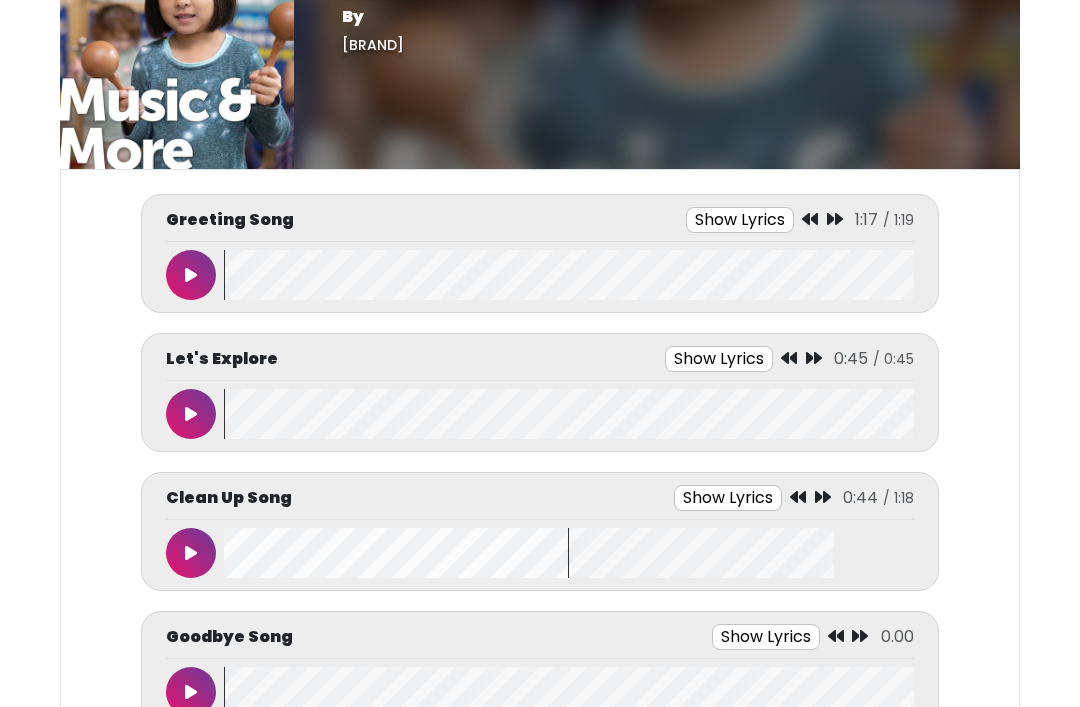 click at bounding box center (569, 553) 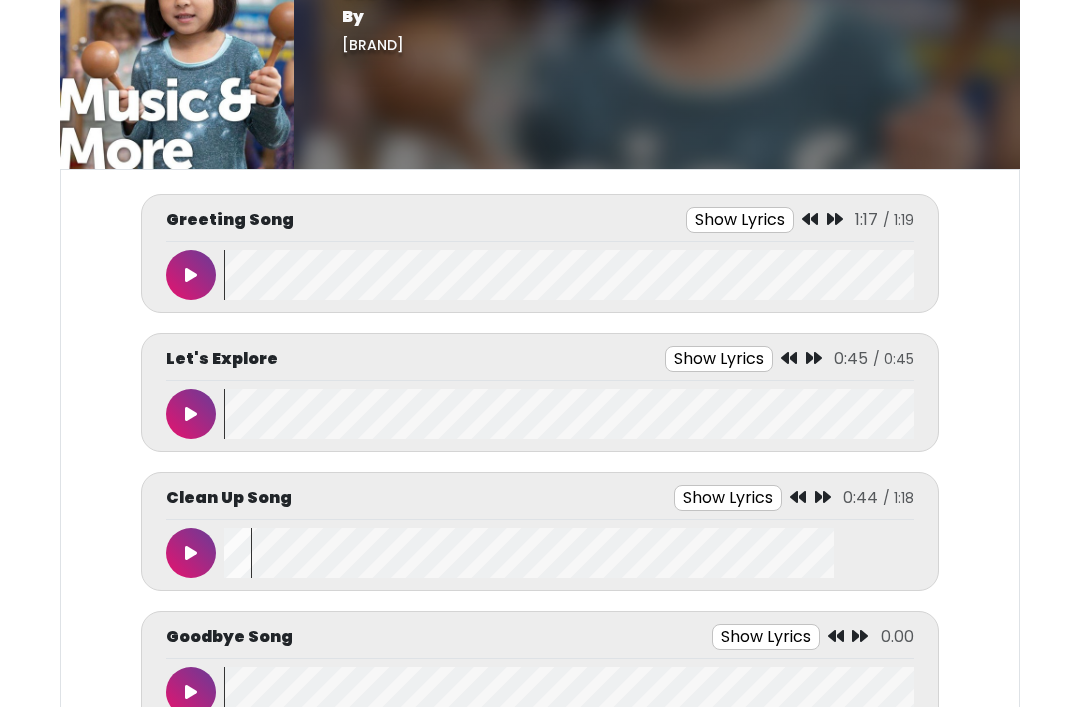 click at bounding box center [569, 553] 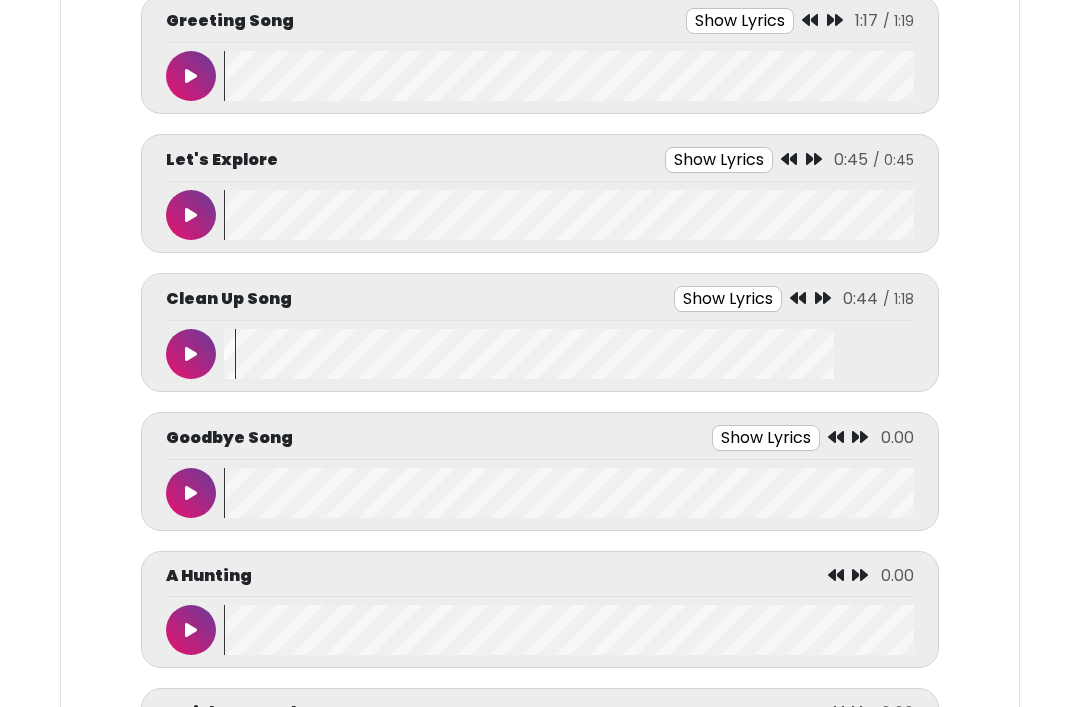 scroll, scrollTop: 261, scrollLeft: 0, axis: vertical 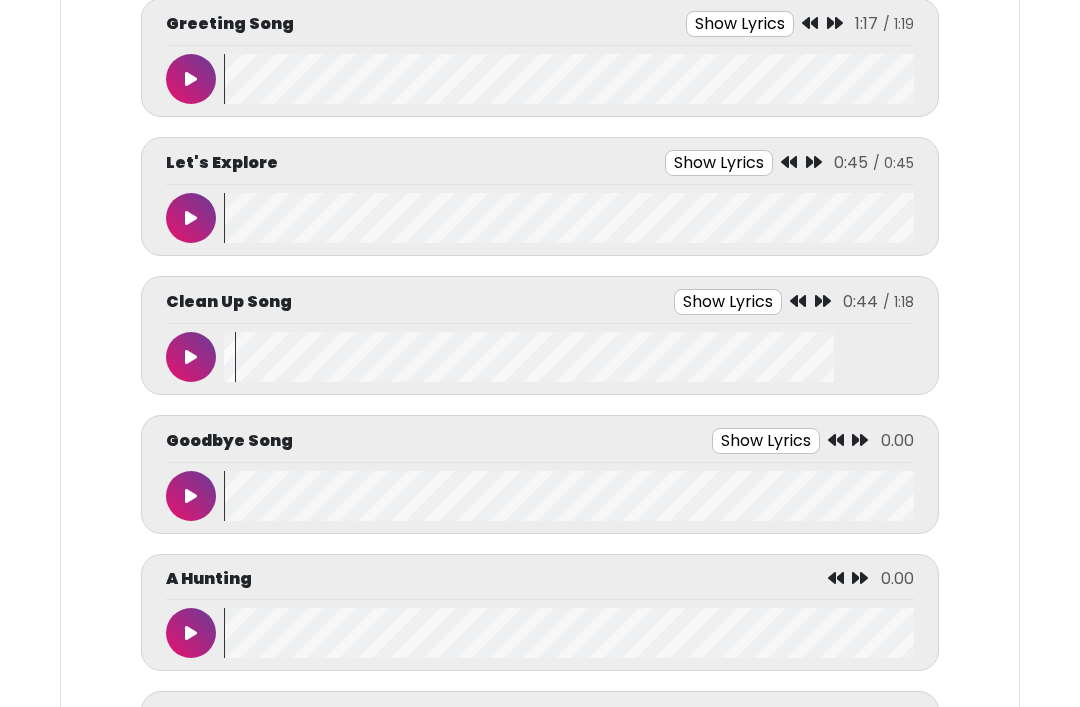 click at bounding box center (191, 496) 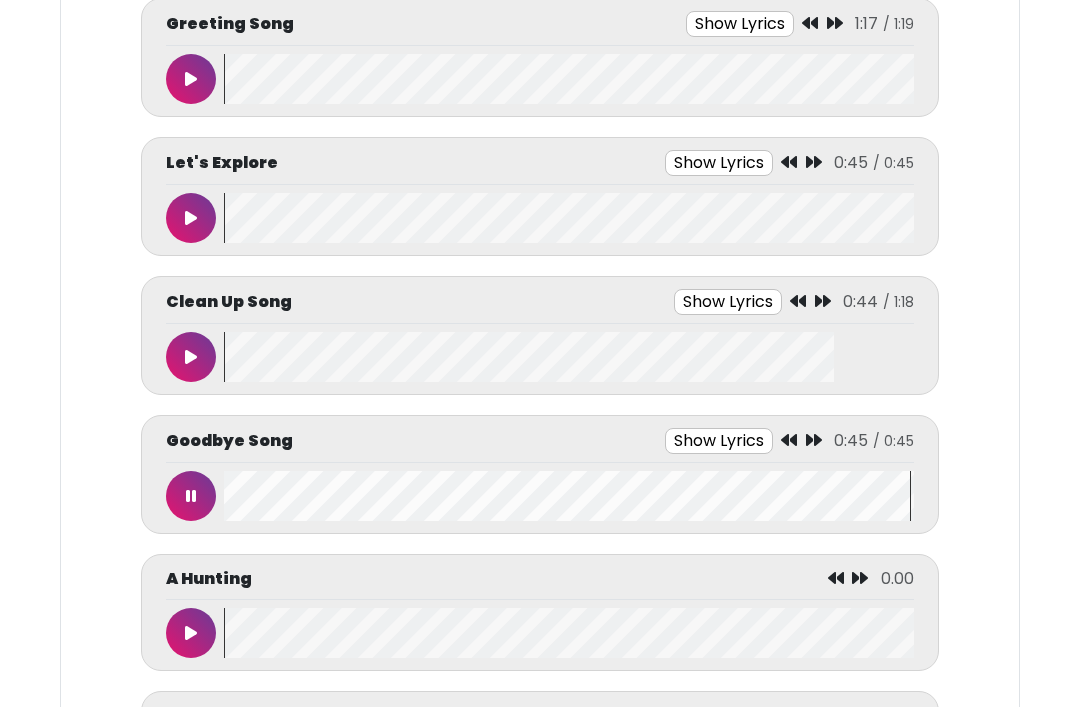 click at bounding box center (191, 496) 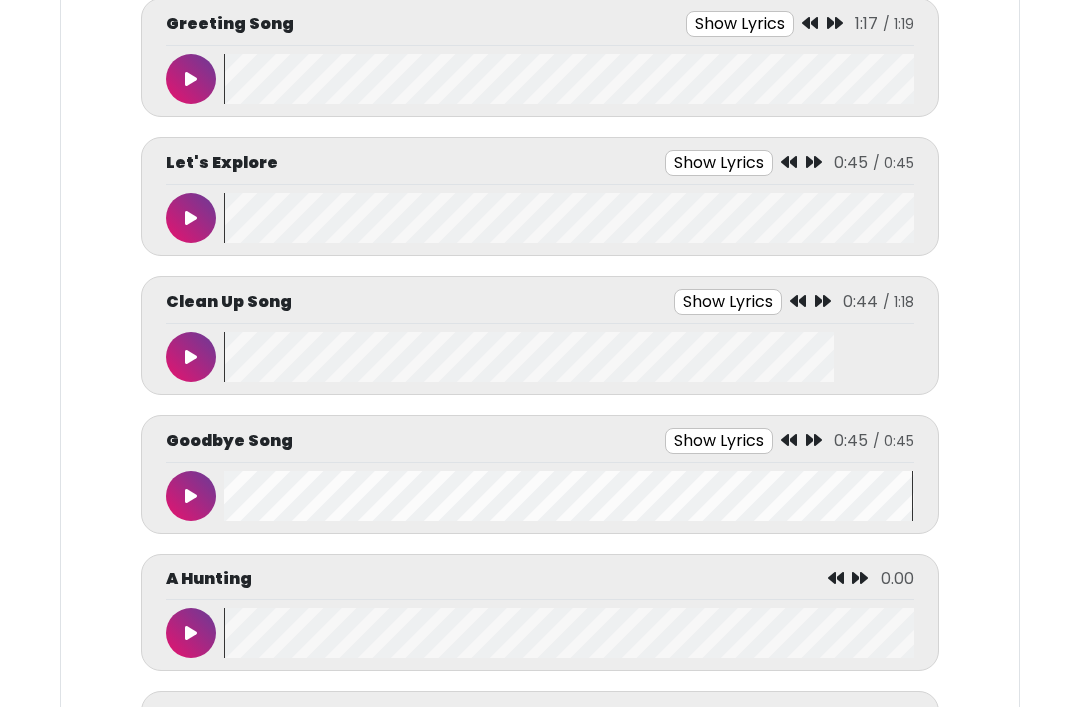 click at bounding box center [569, 496] 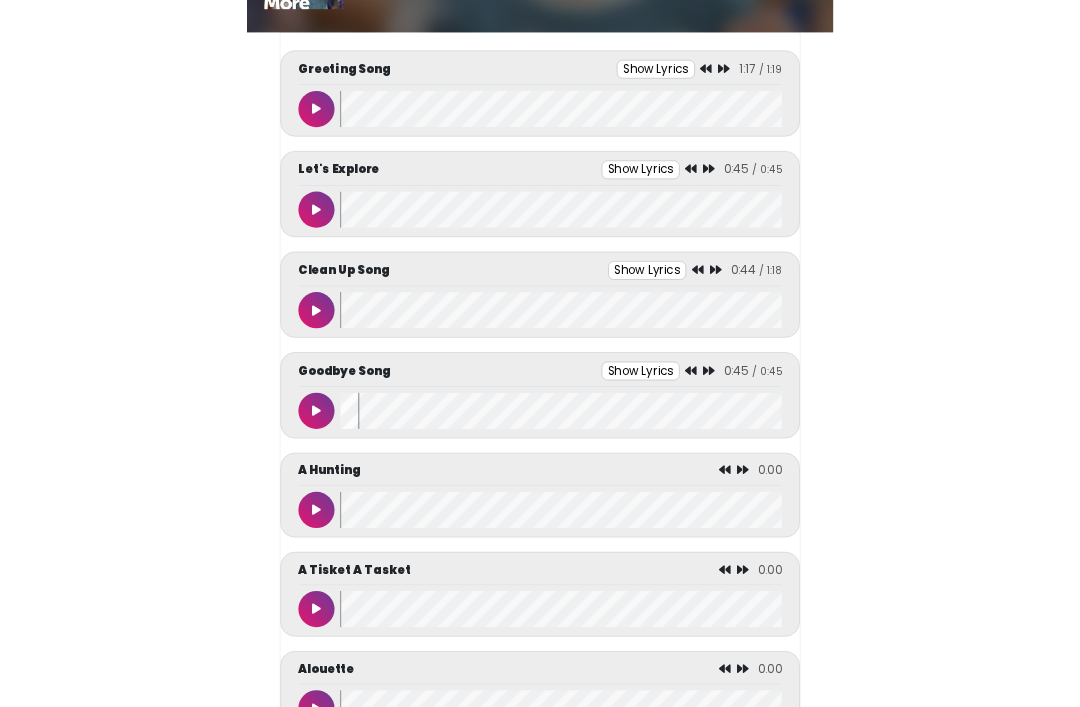 scroll, scrollTop: 325, scrollLeft: 0, axis: vertical 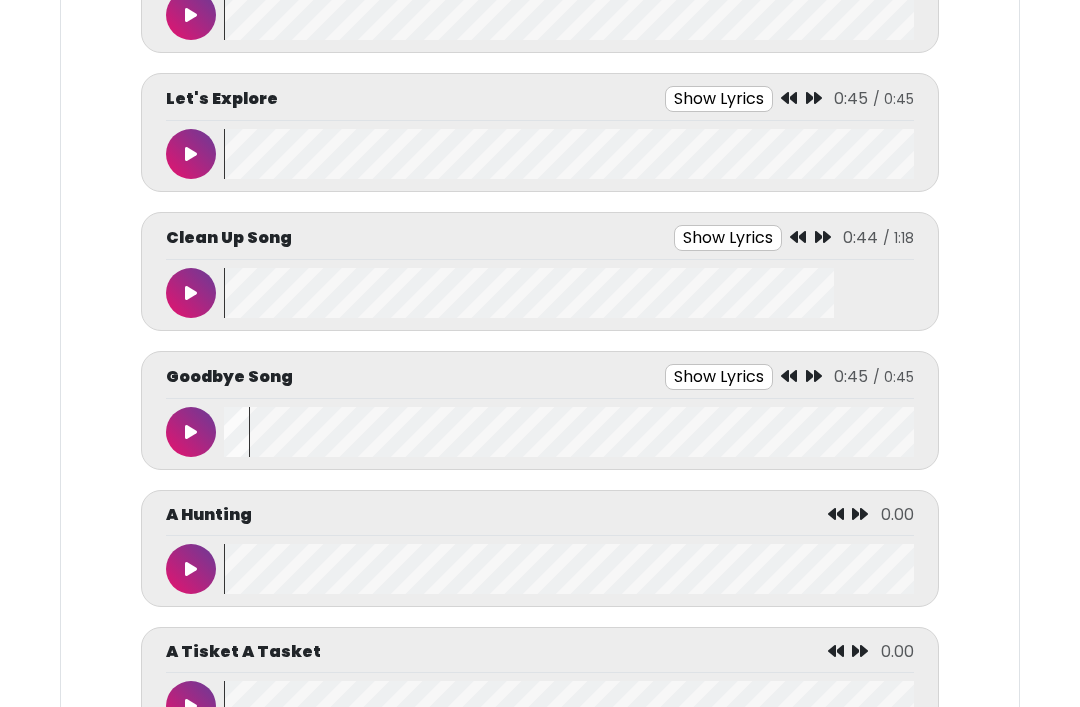 click at bounding box center [569, 432] 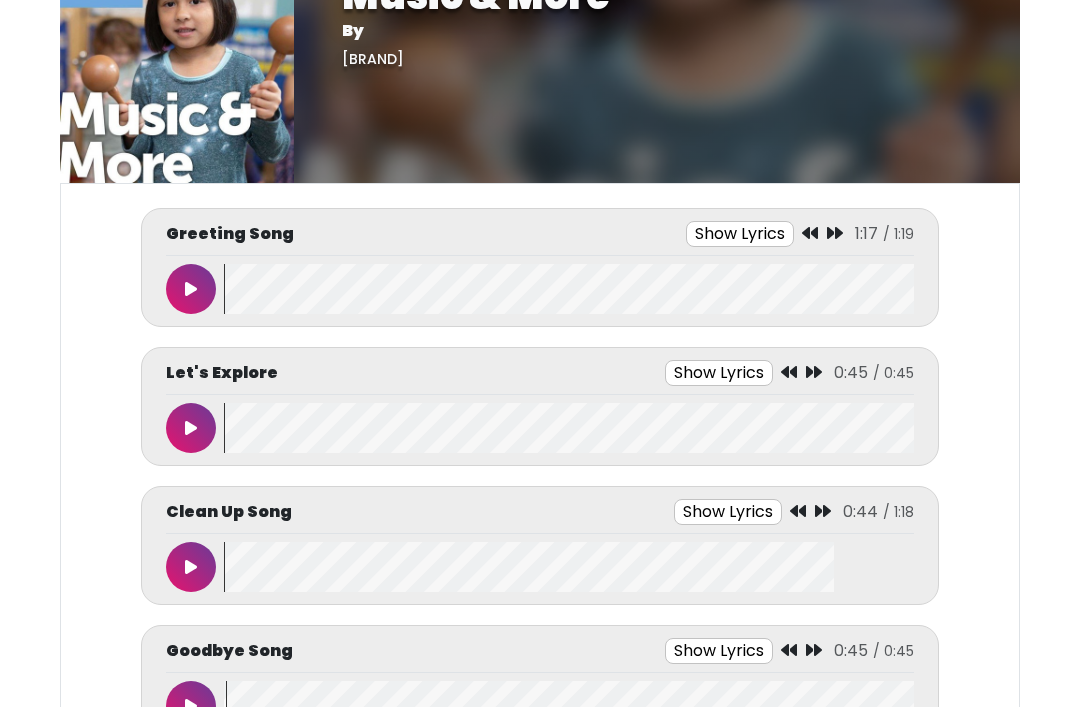 scroll, scrollTop: 50, scrollLeft: 0, axis: vertical 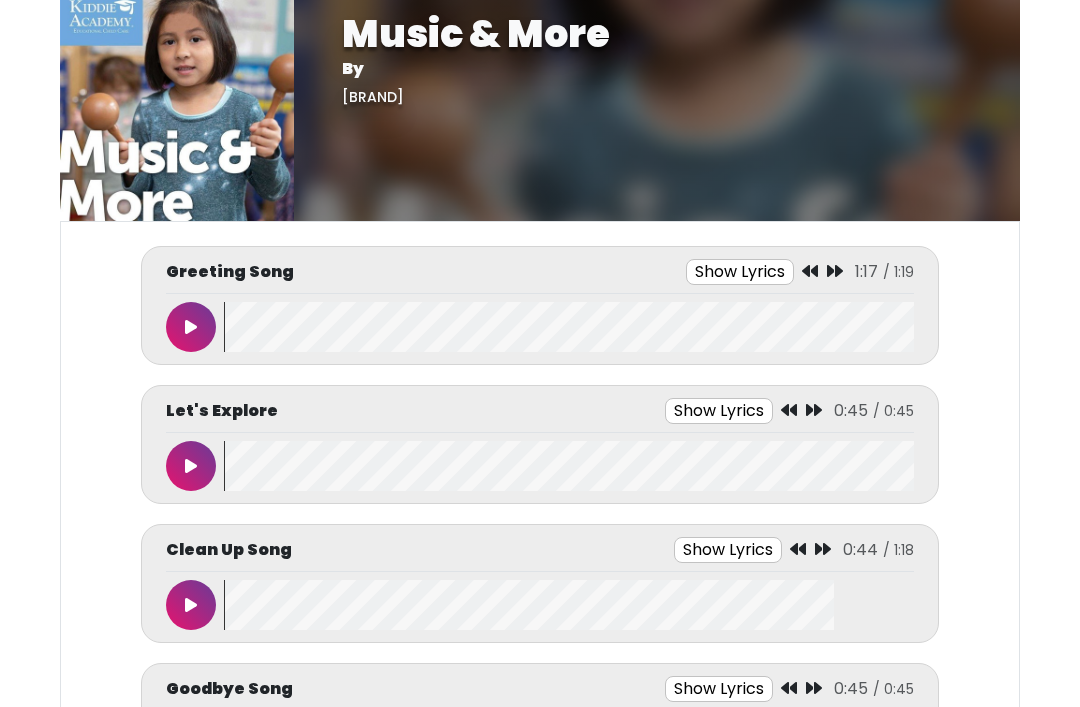 click at bounding box center [191, 328] 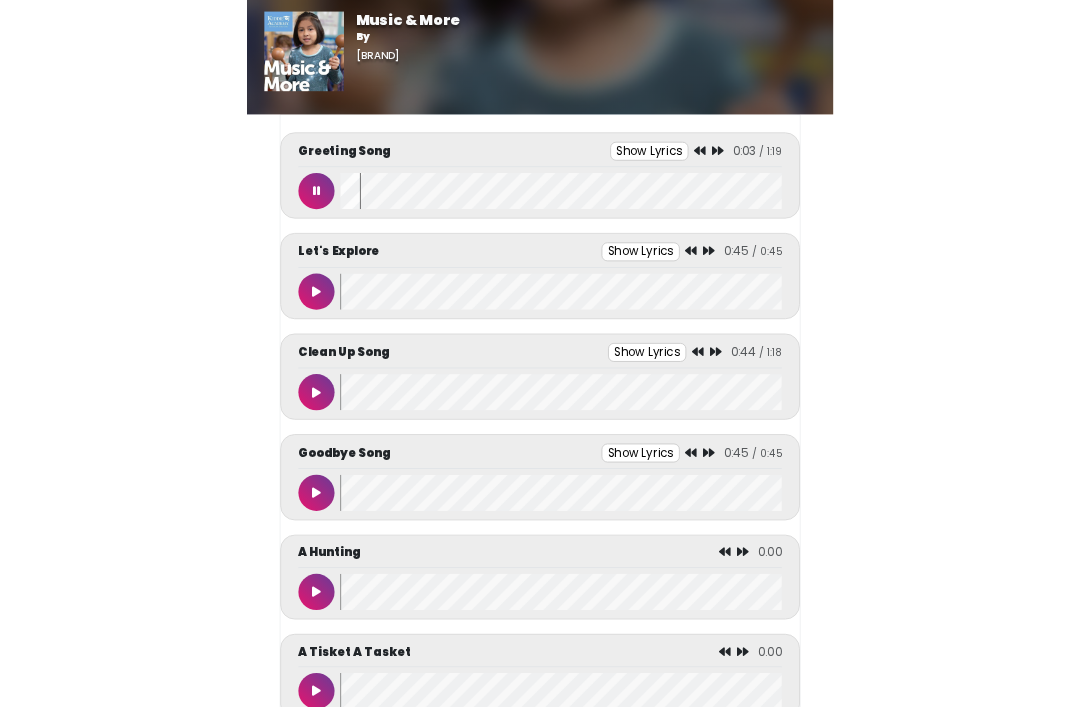 scroll, scrollTop: 13, scrollLeft: 0, axis: vertical 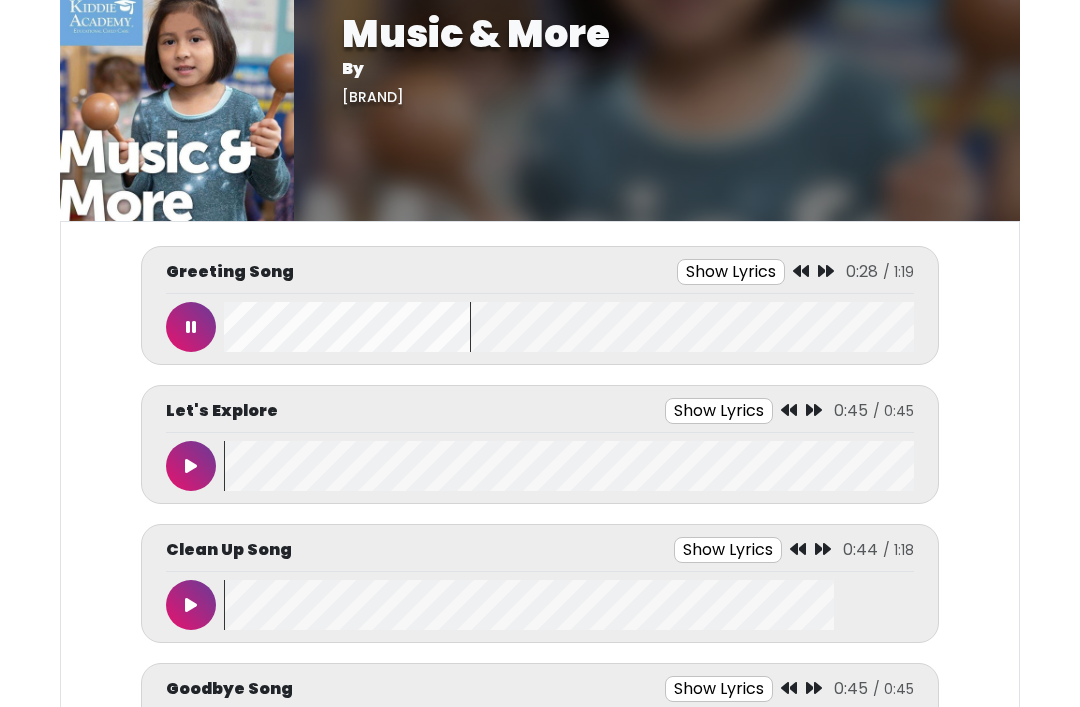 click at bounding box center (191, 327) 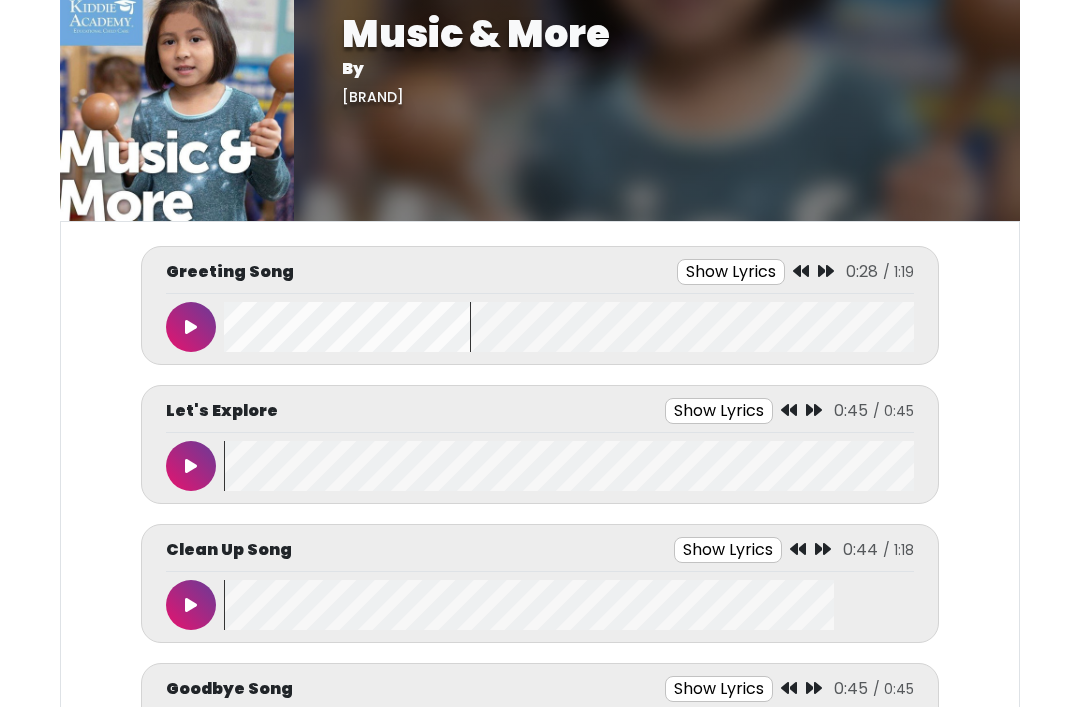 click at bounding box center (569, 327) 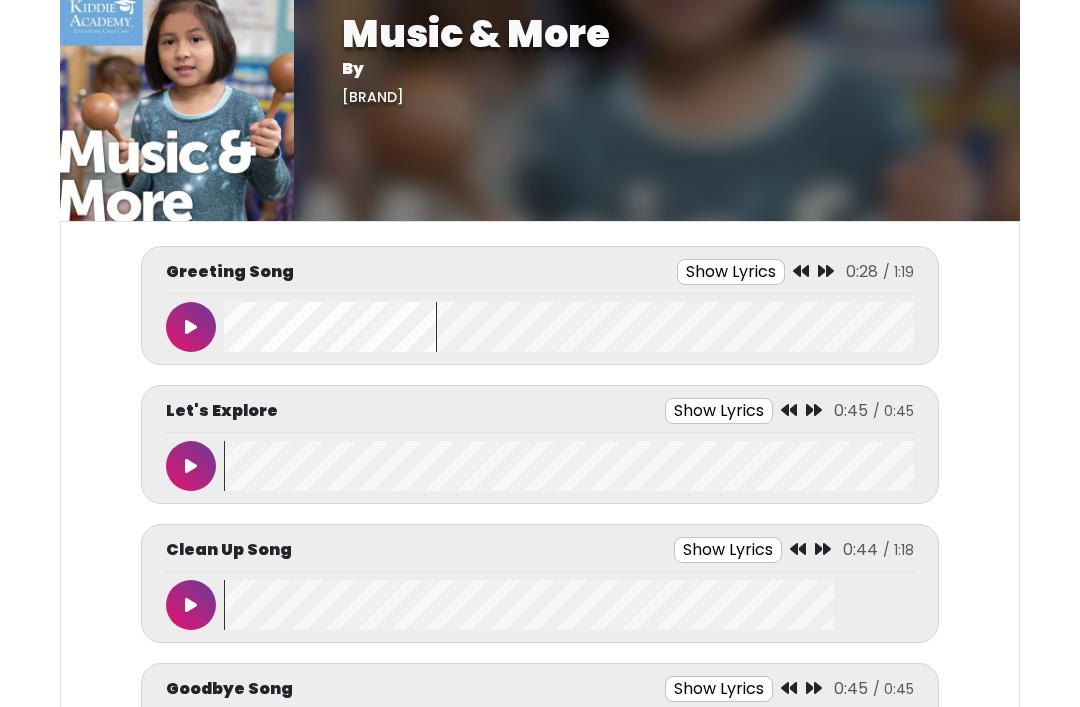 click at bounding box center (191, 327) 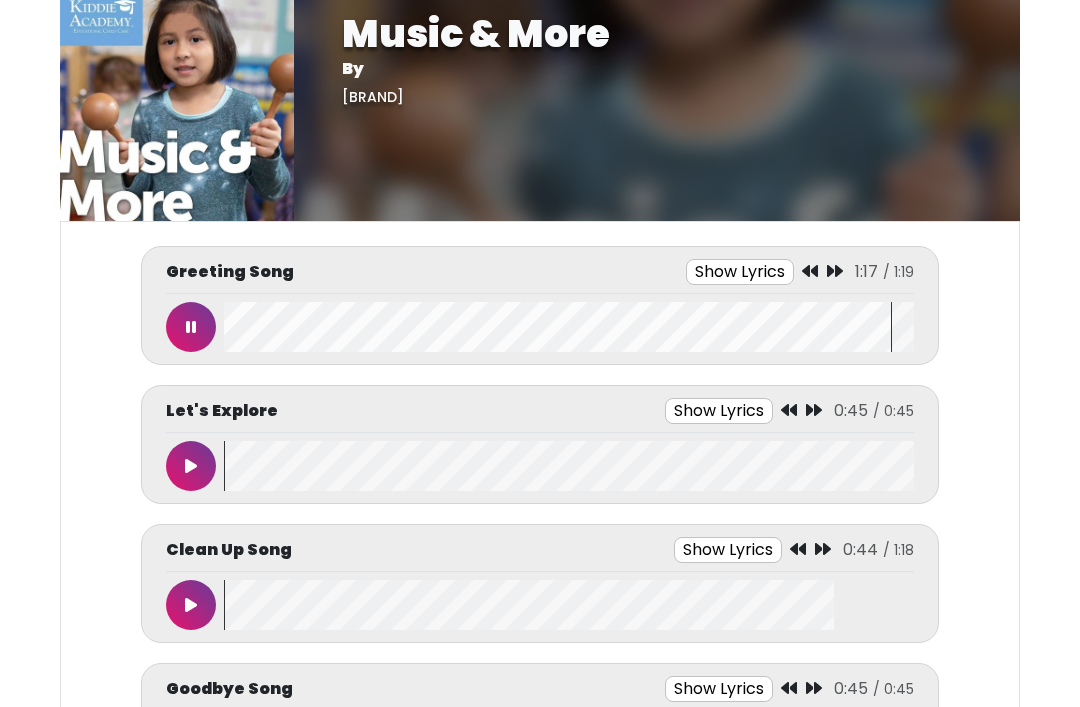 click at bounding box center [191, 327] 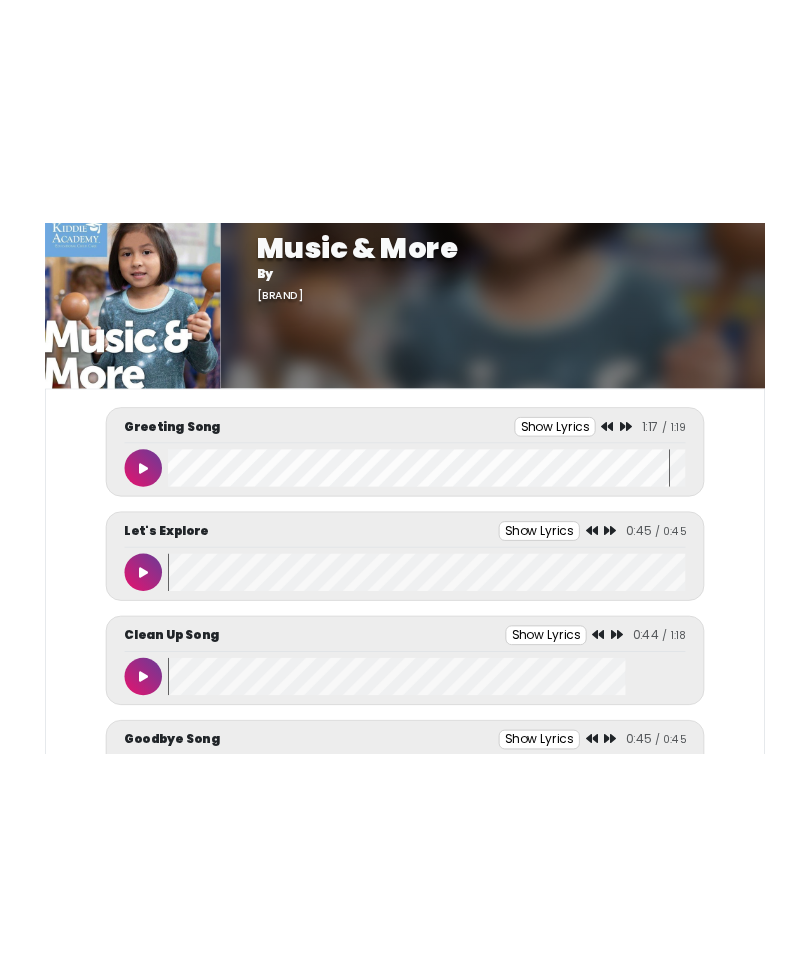 scroll, scrollTop: 0, scrollLeft: 0, axis: both 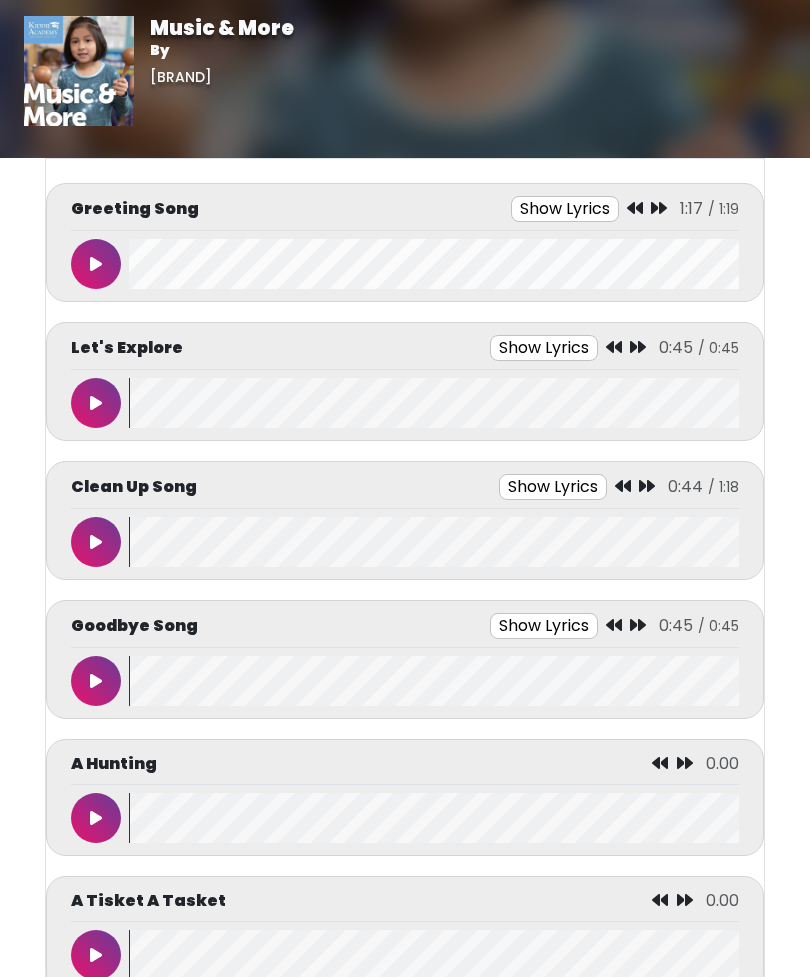 click at bounding box center (96, 403) 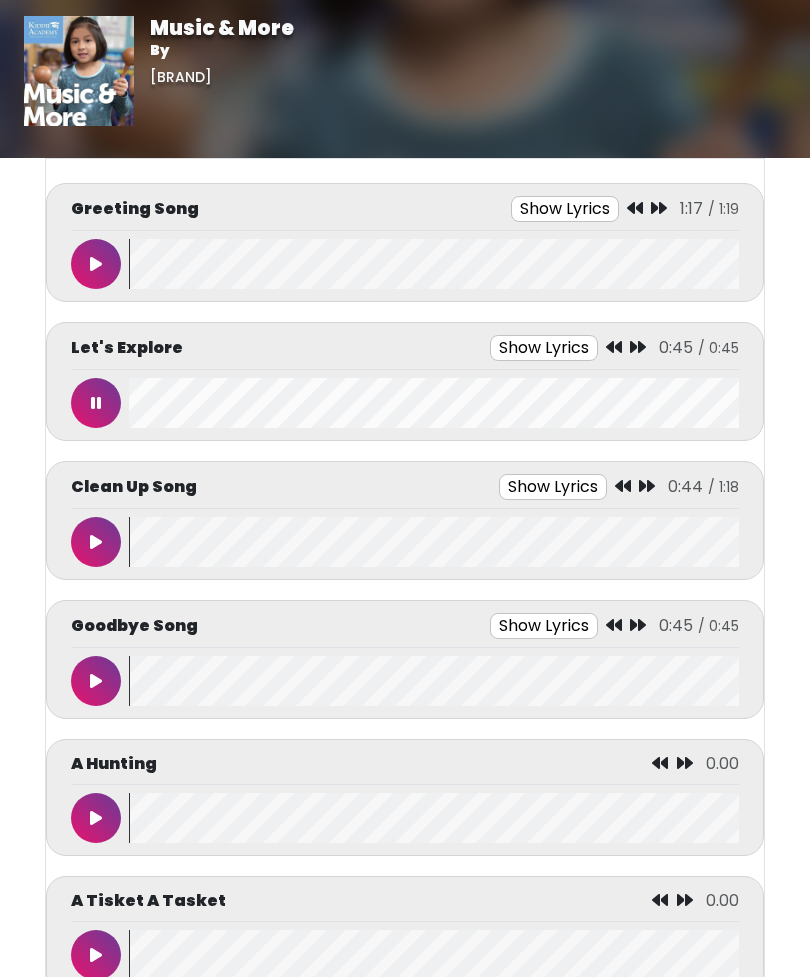 click at bounding box center [100, 403] 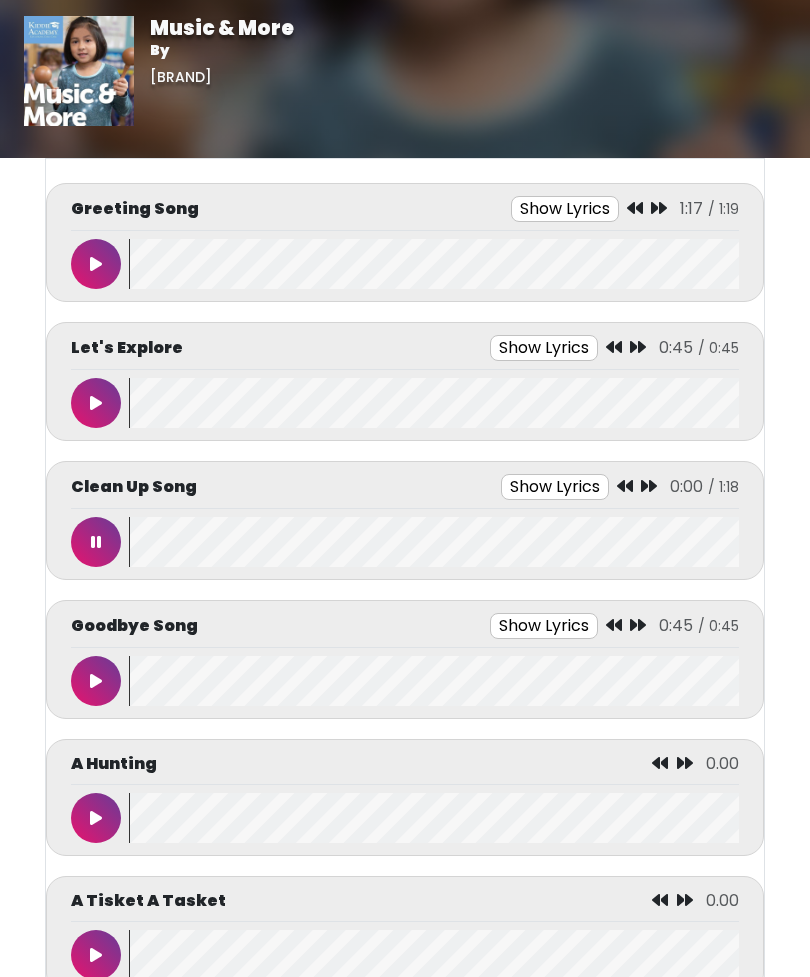 click at bounding box center [96, 403] 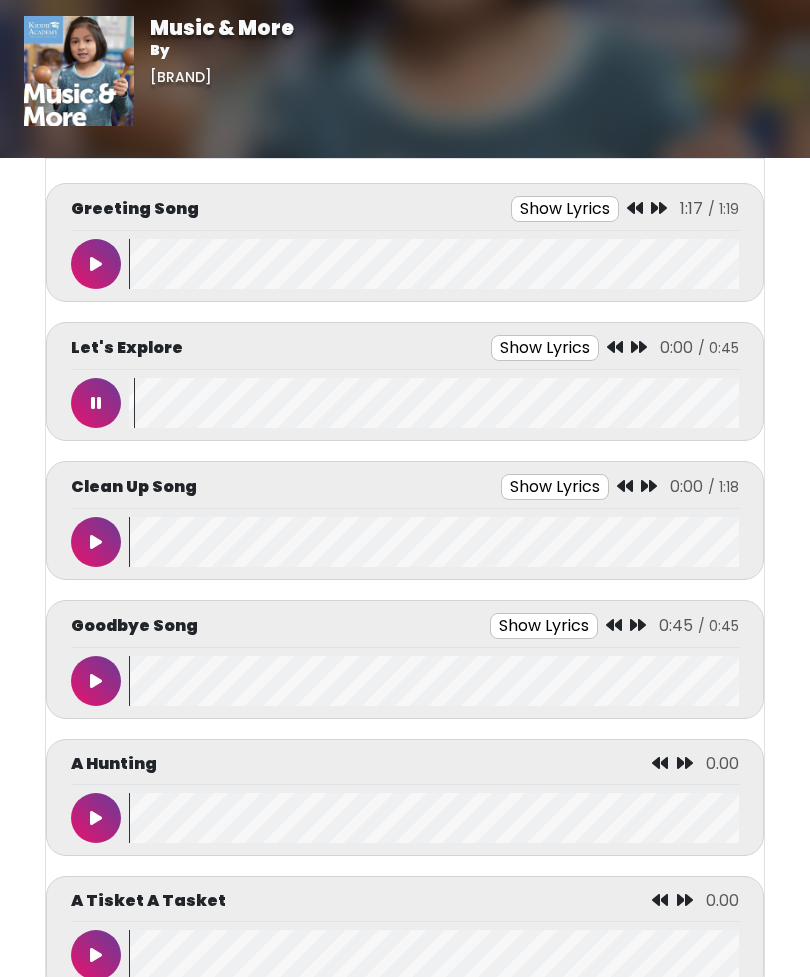 click at bounding box center (96, 403) 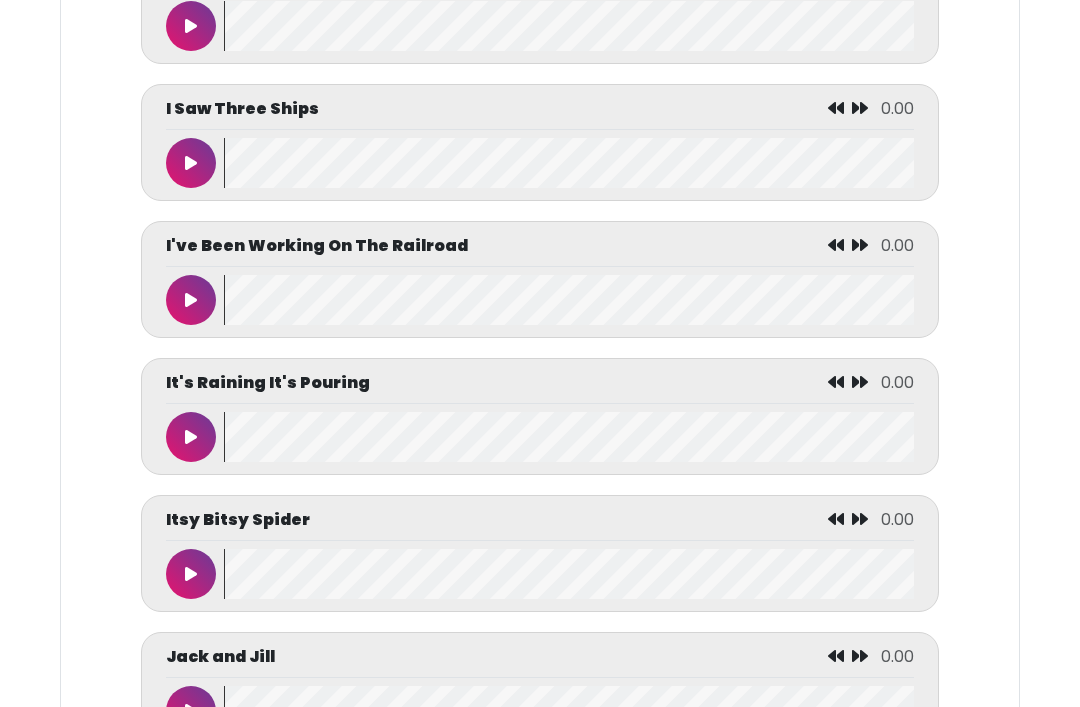 scroll, scrollTop: 5252, scrollLeft: 0, axis: vertical 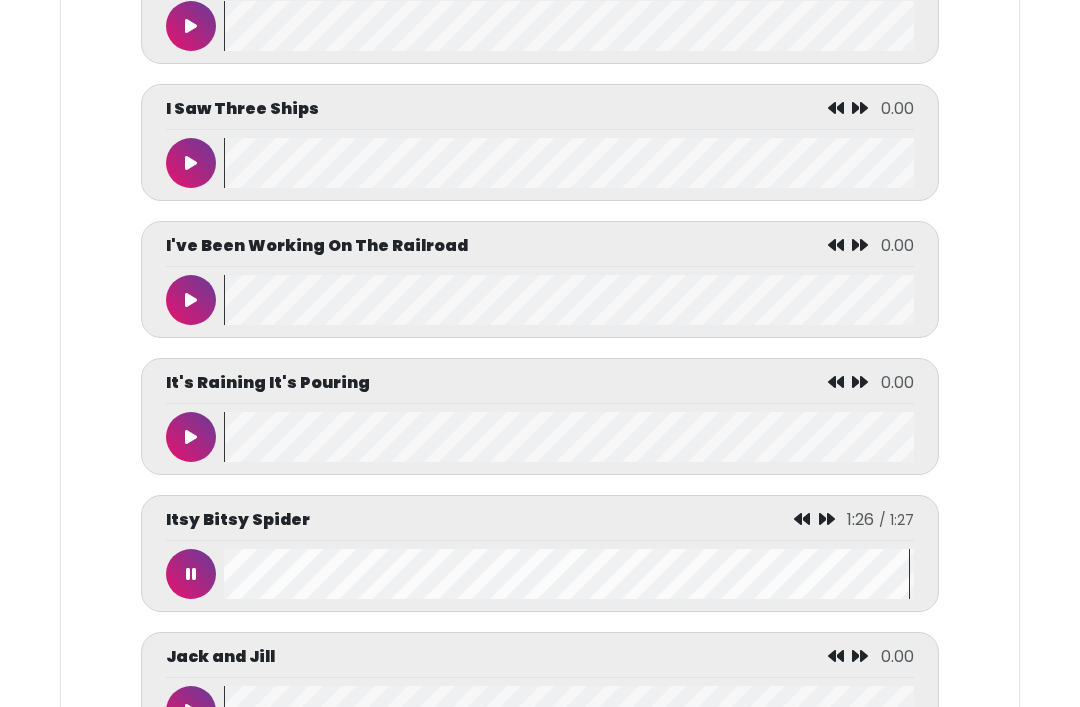 click at bounding box center [191, 574] 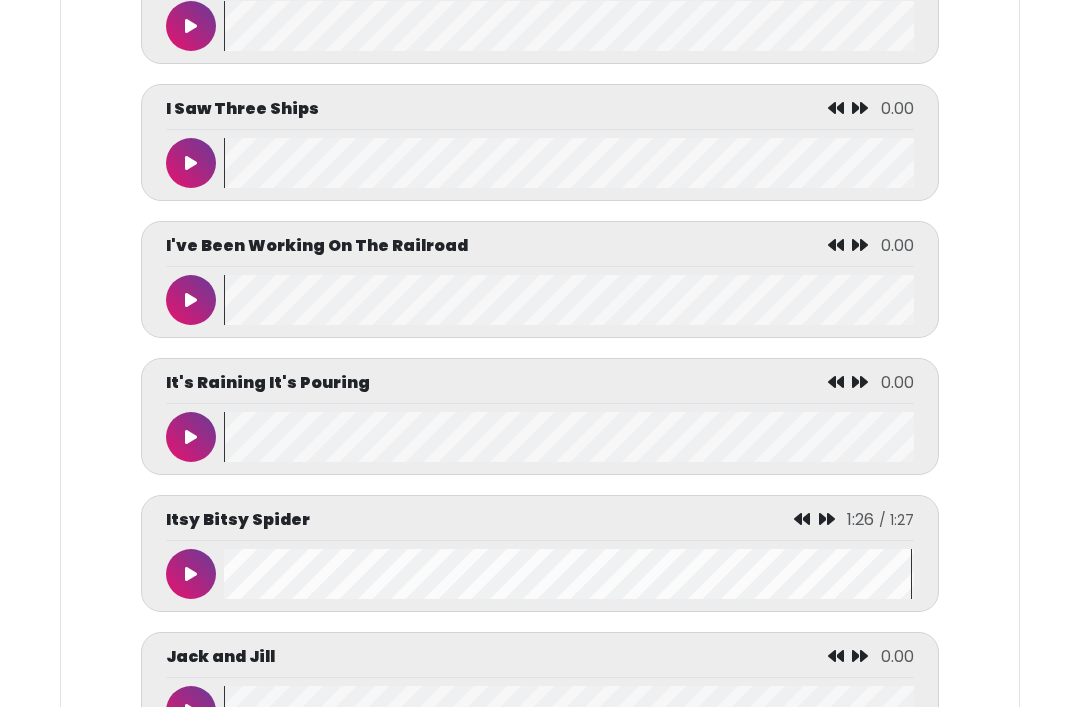 click at bounding box center (569, 574) 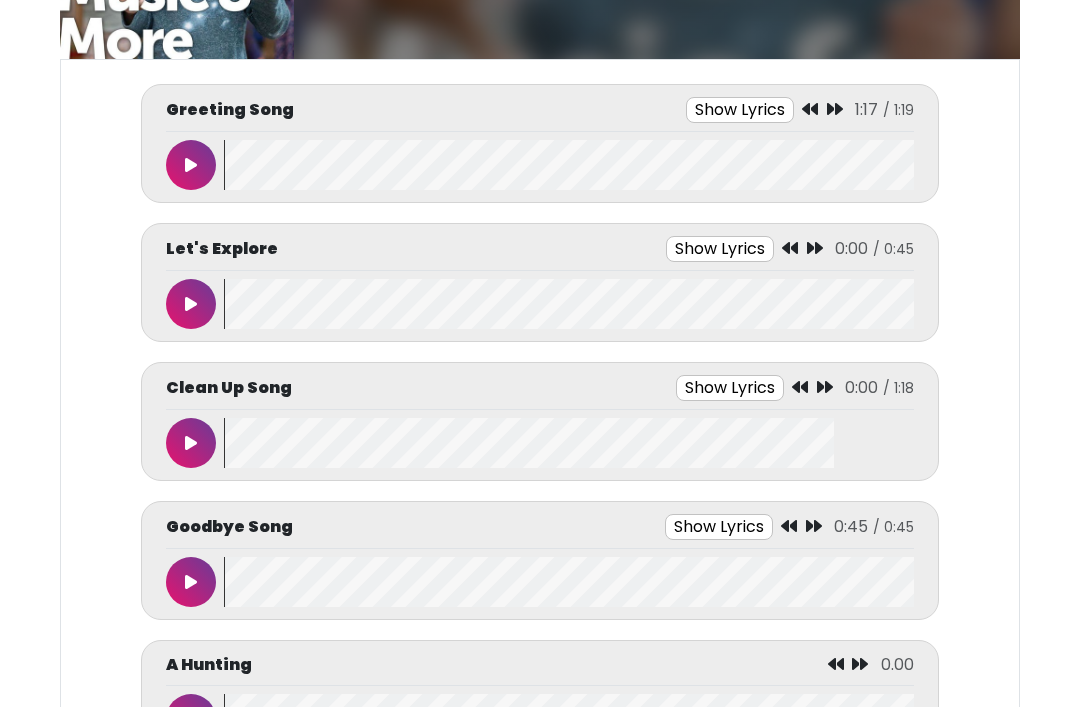scroll, scrollTop: 190, scrollLeft: 0, axis: vertical 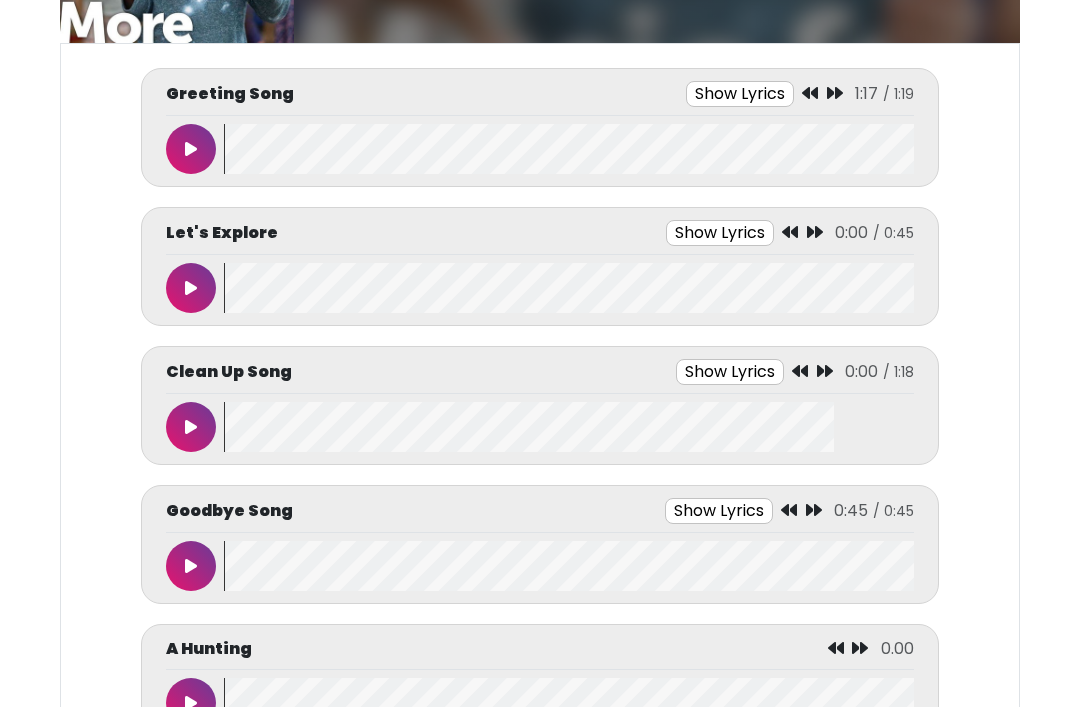 click at bounding box center (191, 428) 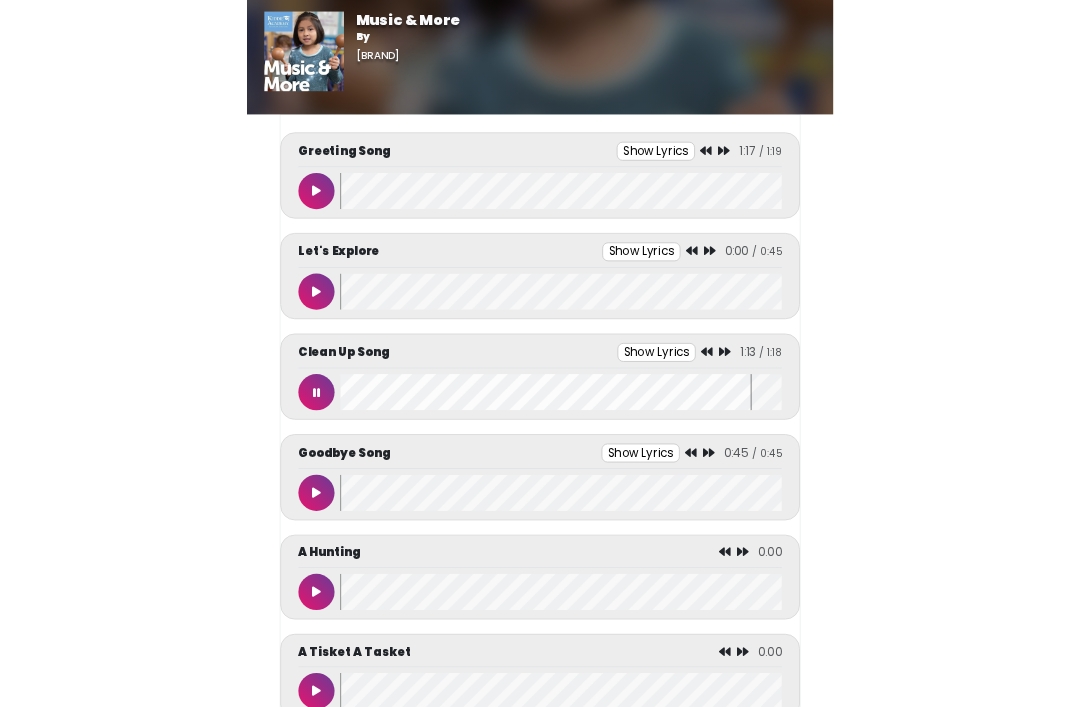 scroll, scrollTop: 191, scrollLeft: 0, axis: vertical 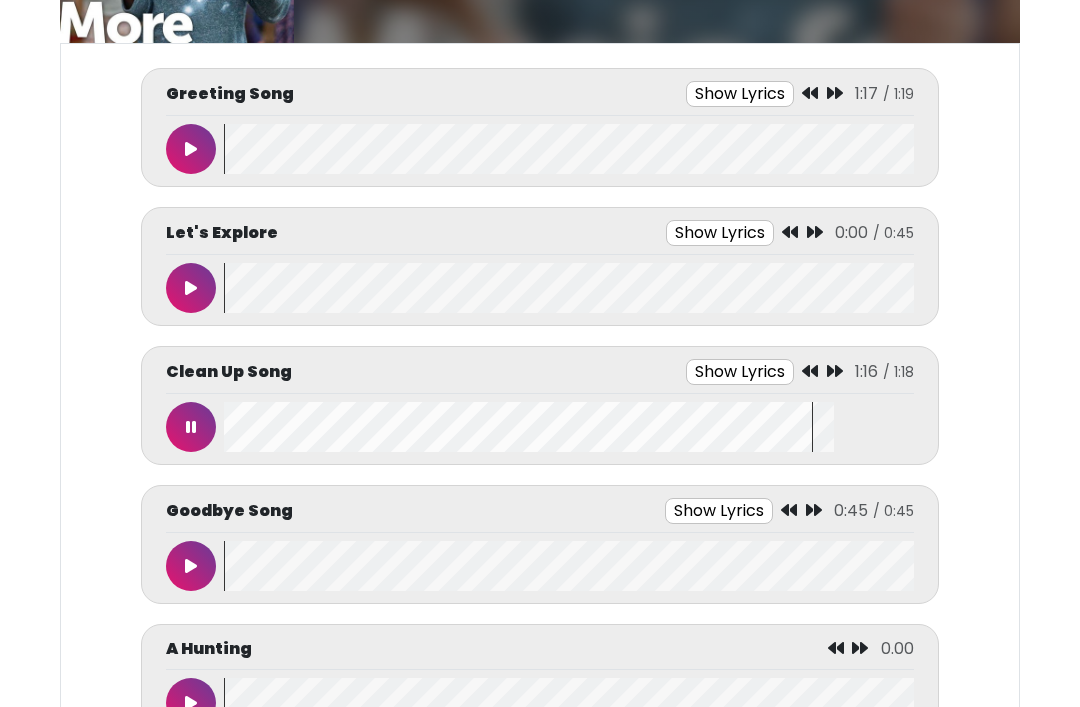 click at bounding box center (191, 427) 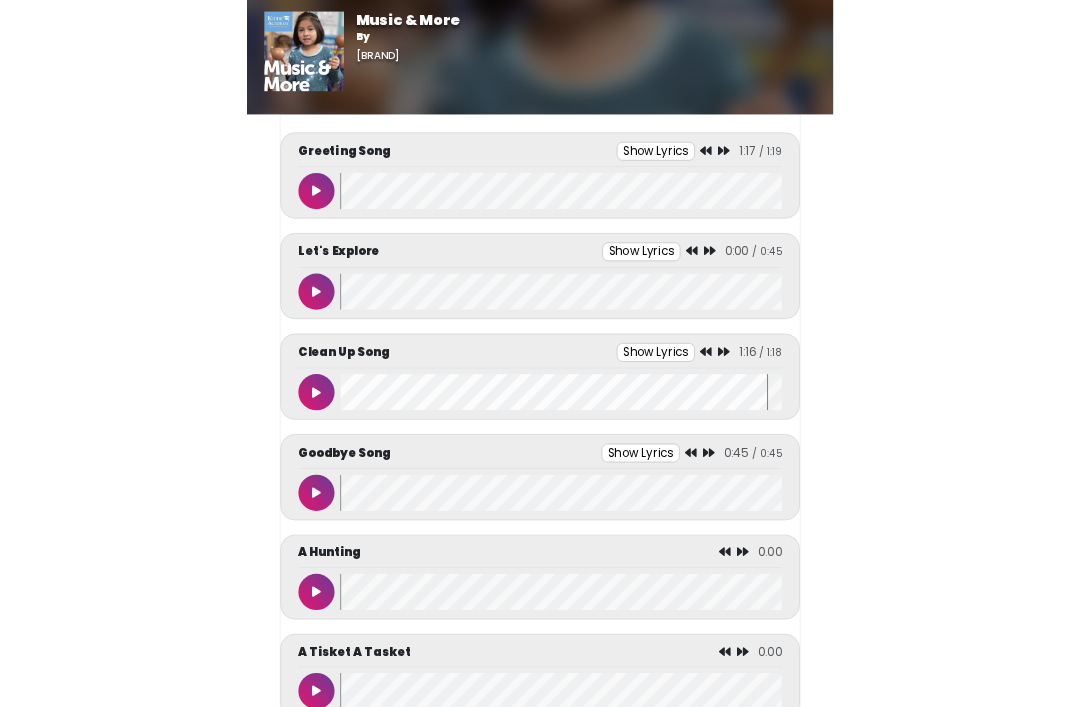 scroll, scrollTop: 191, scrollLeft: 0, axis: vertical 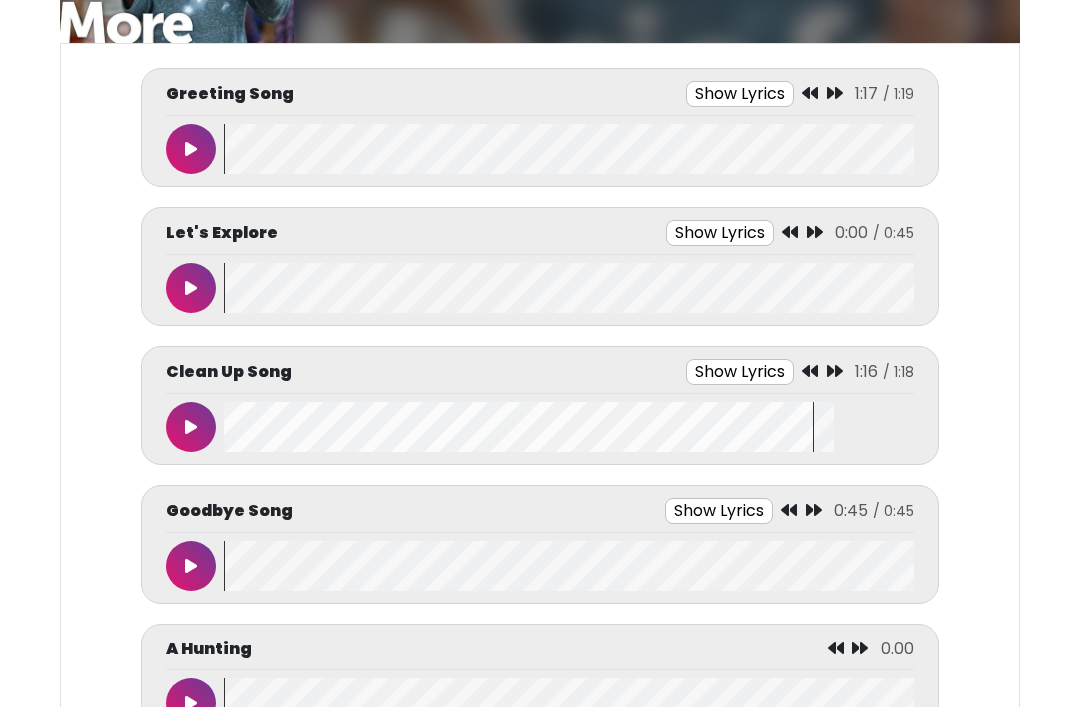 click at bounding box center [569, 427] 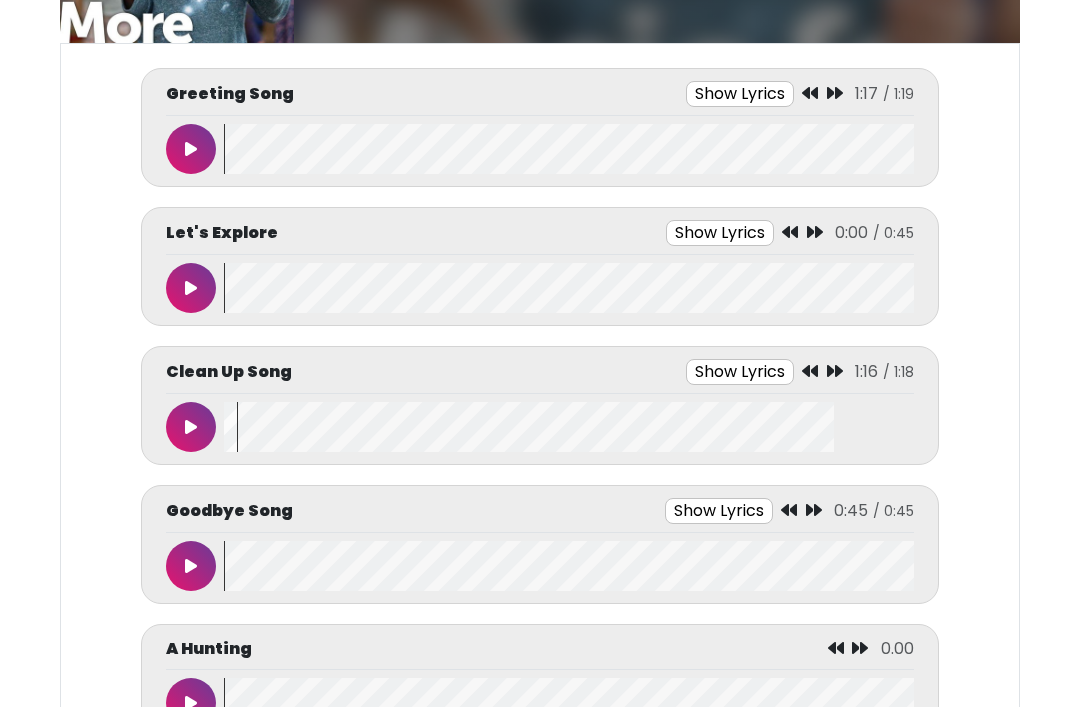 click at bounding box center [569, 427] 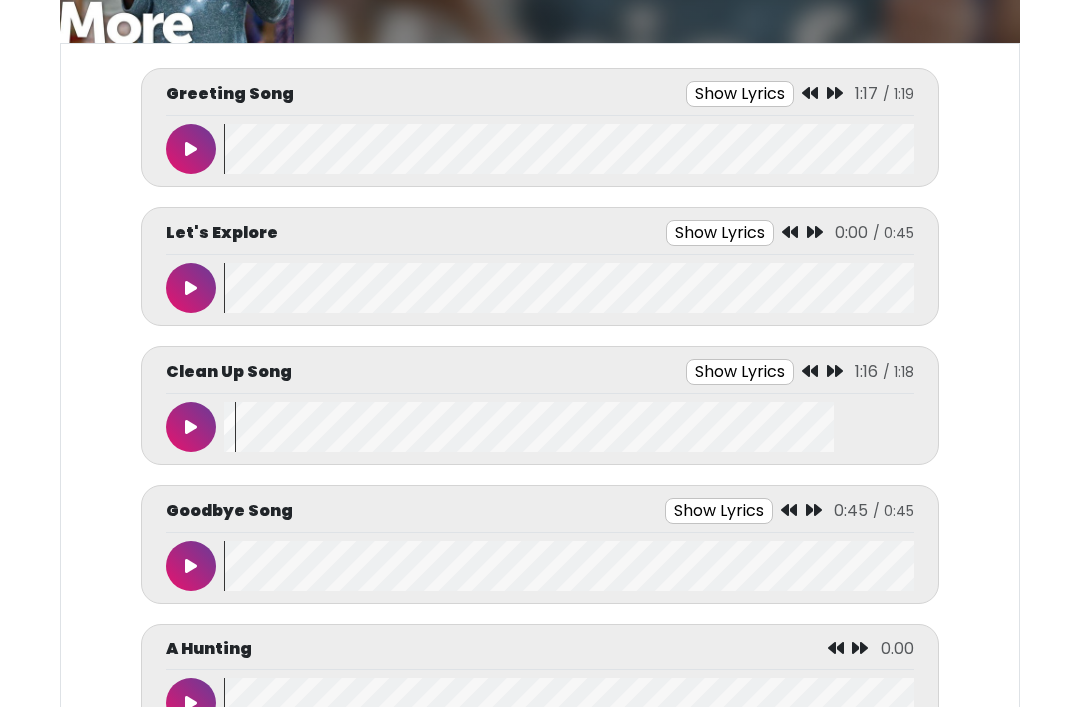 click at bounding box center [191, 427] 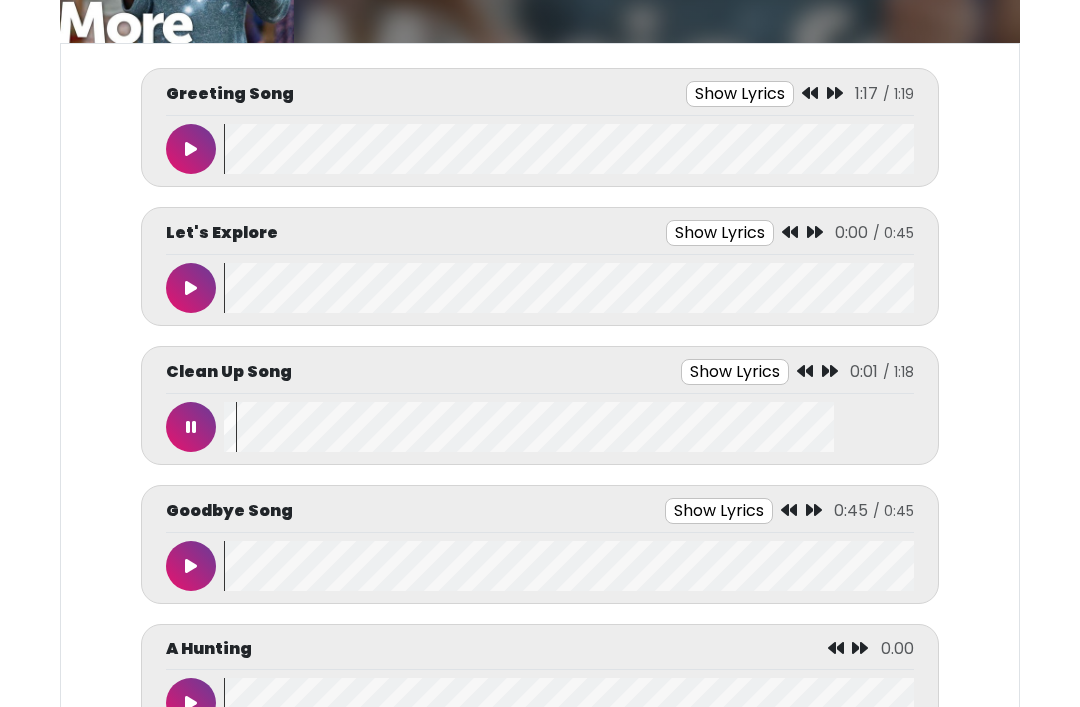 click at bounding box center [191, 427] 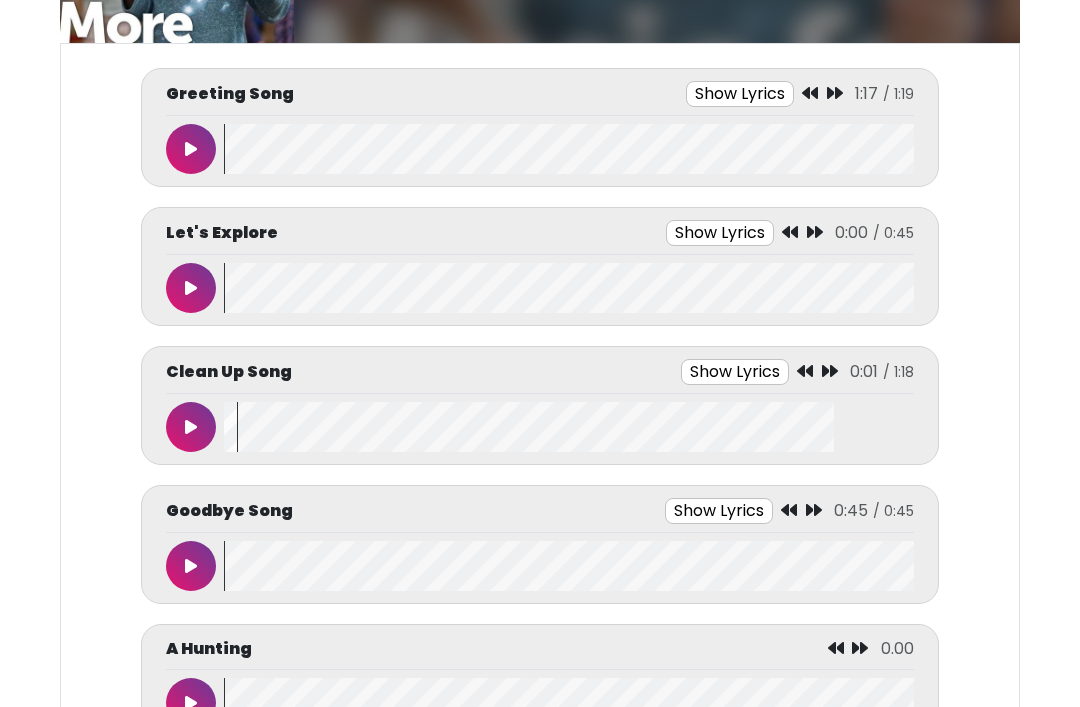 click at bounding box center (569, 427) 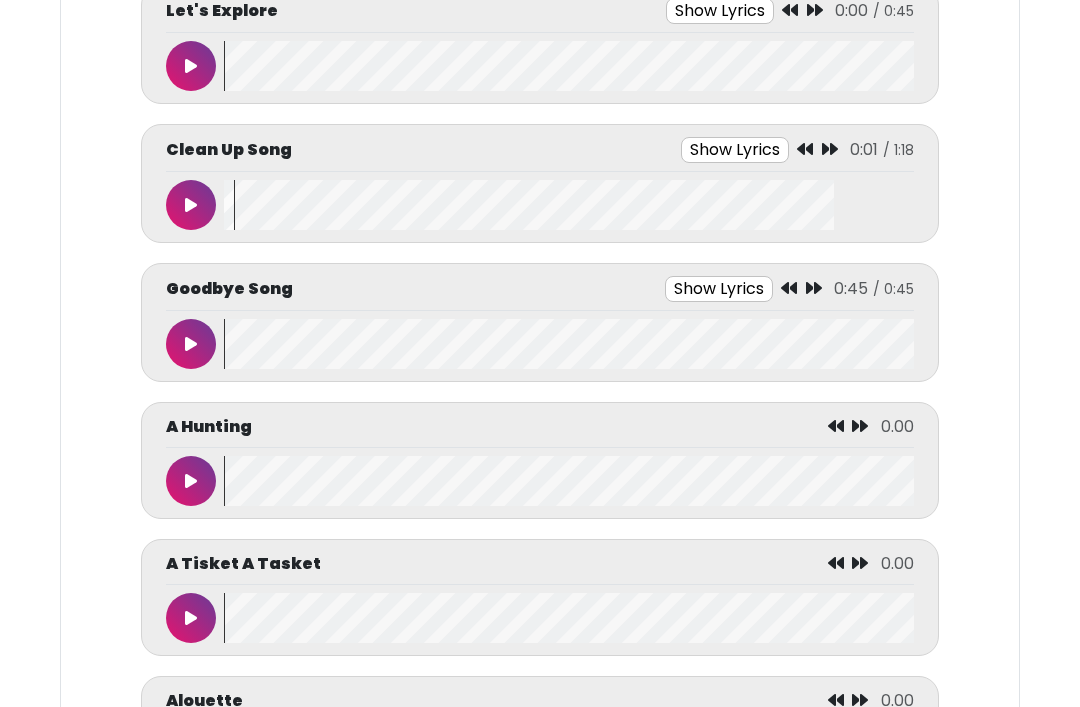 scroll, scrollTop: 408, scrollLeft: 0, axis: vertical 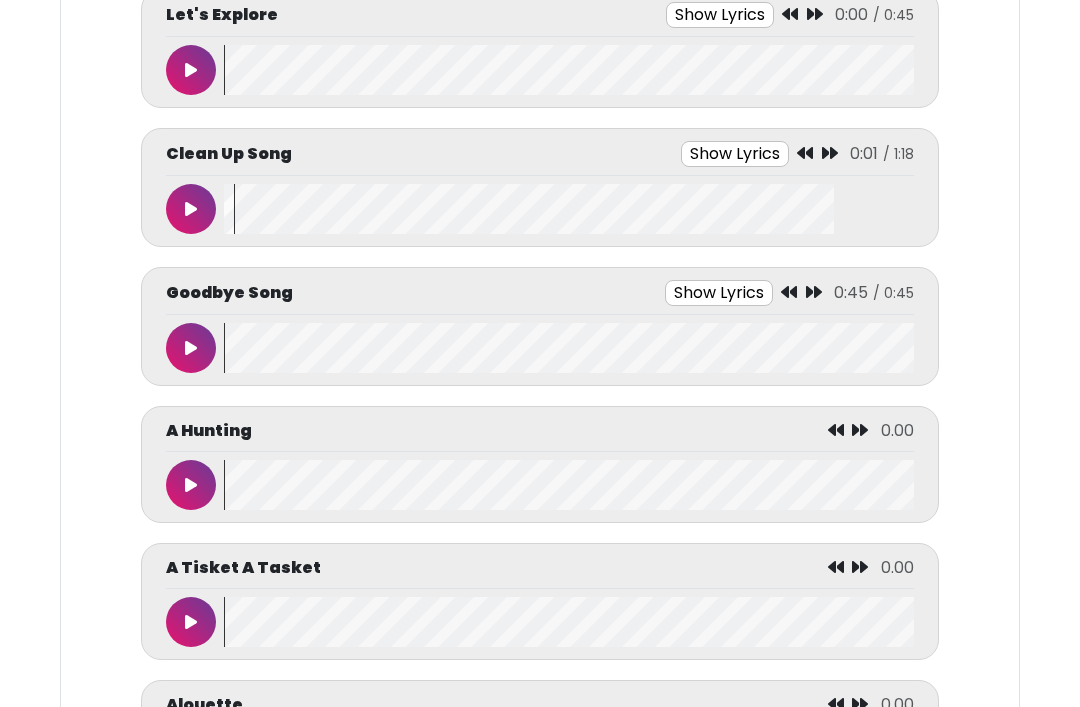 click at bounding box center (191, 349) 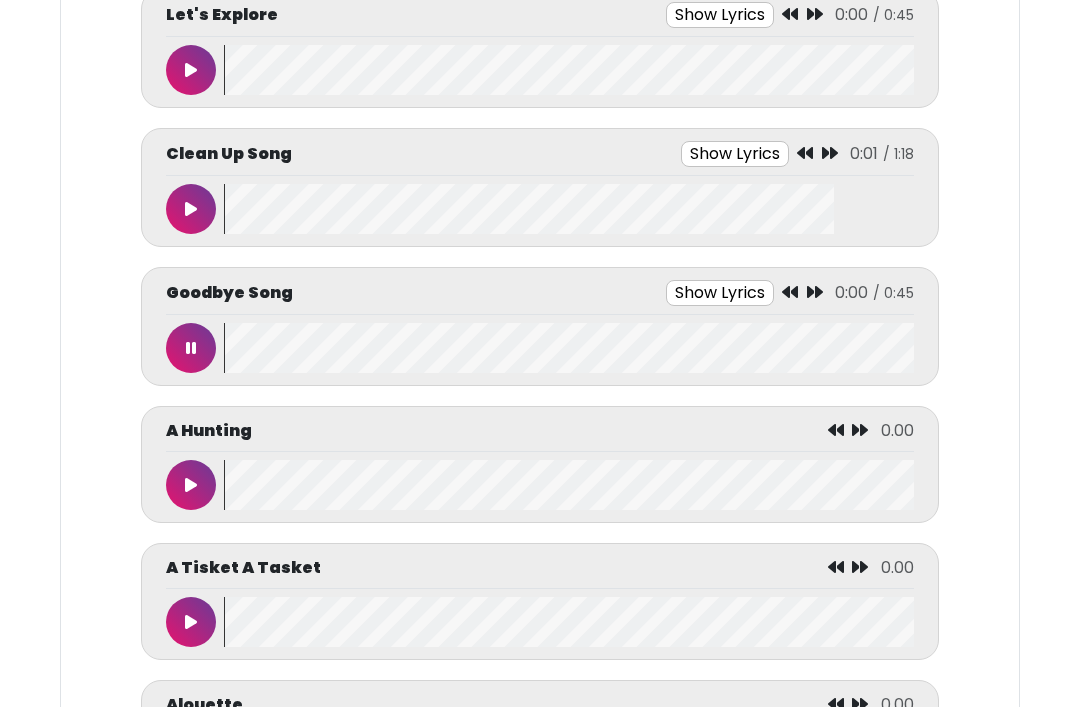scroll, scrollTop: 409, scrollLeft: 0, axis: vertical 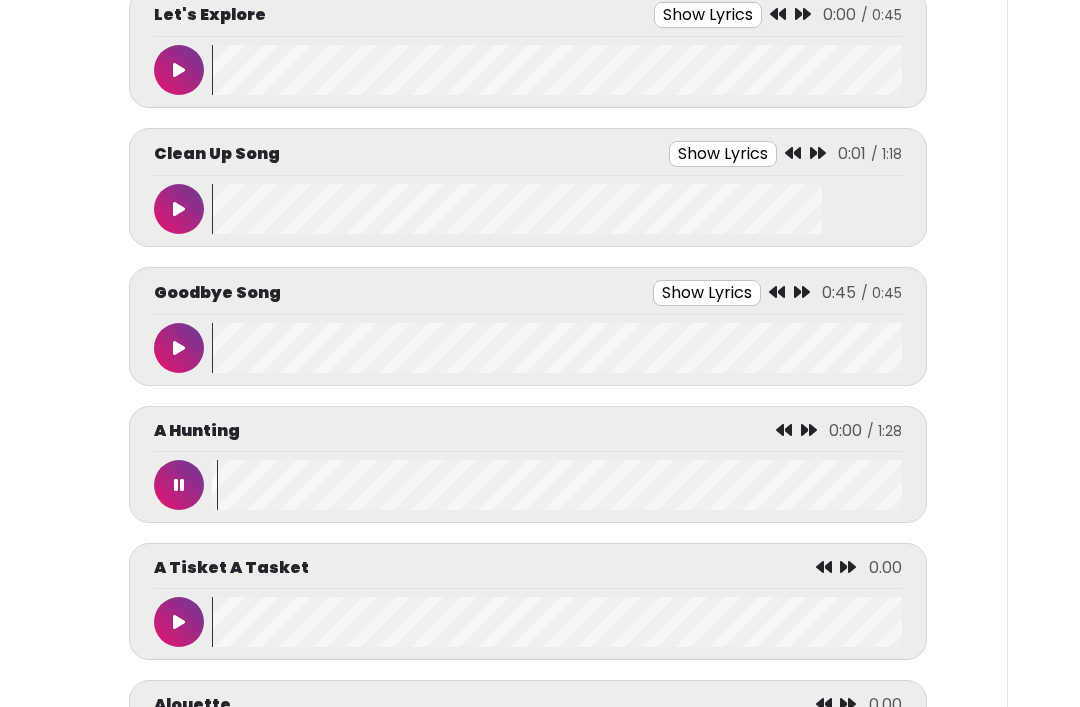 click at bounding box center [179, 485] 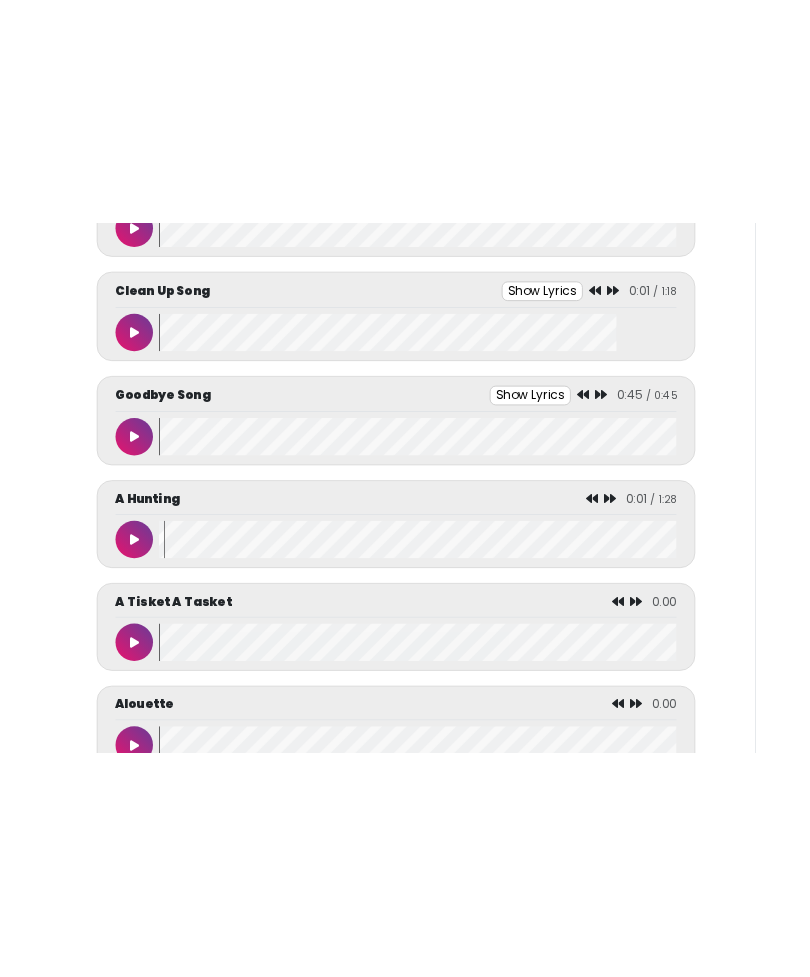 scroll, scrollTop: 261, scrollLeft: 0, axis: vertical 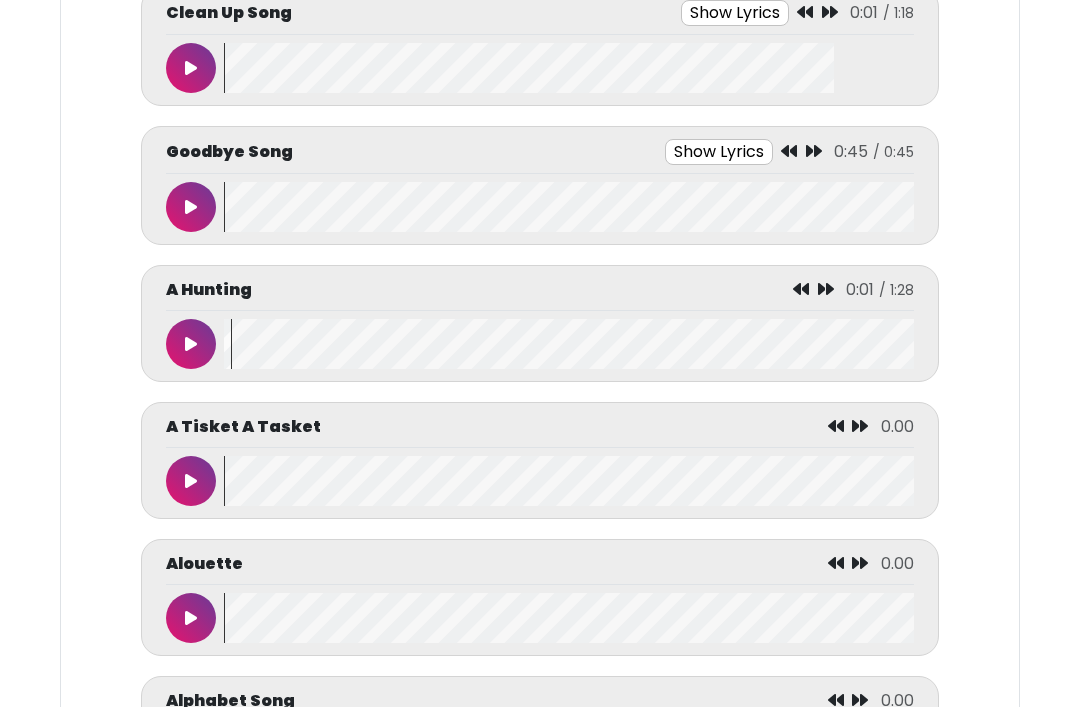 click at bounding box center [191, 345] 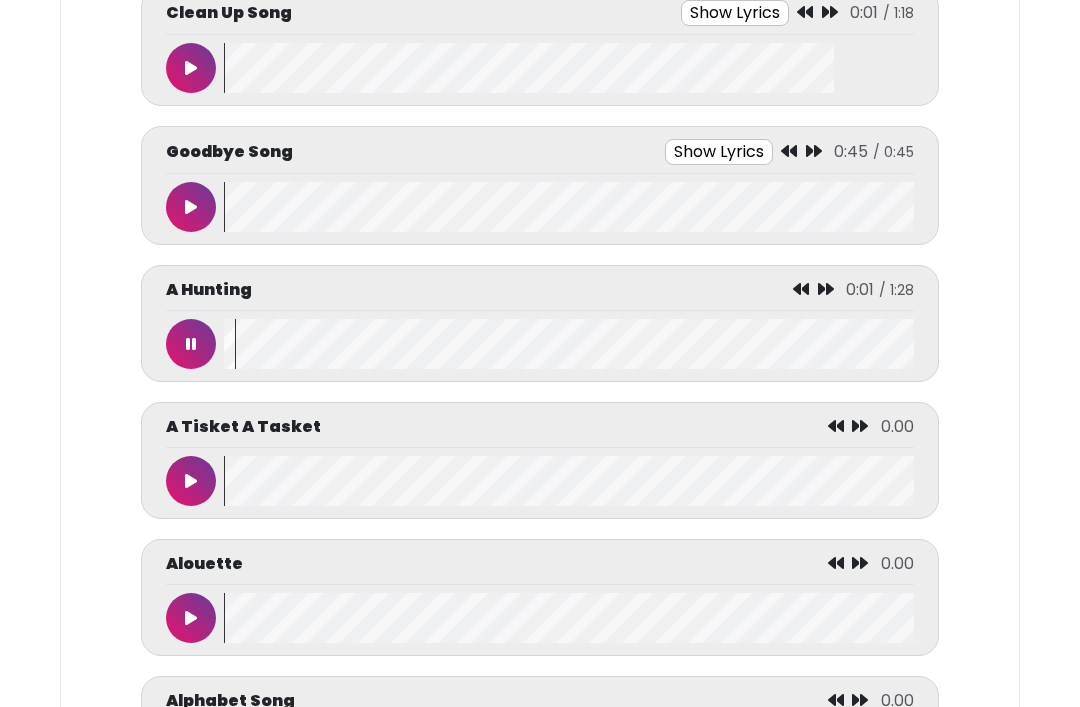 click at bounding box center (191, 344) 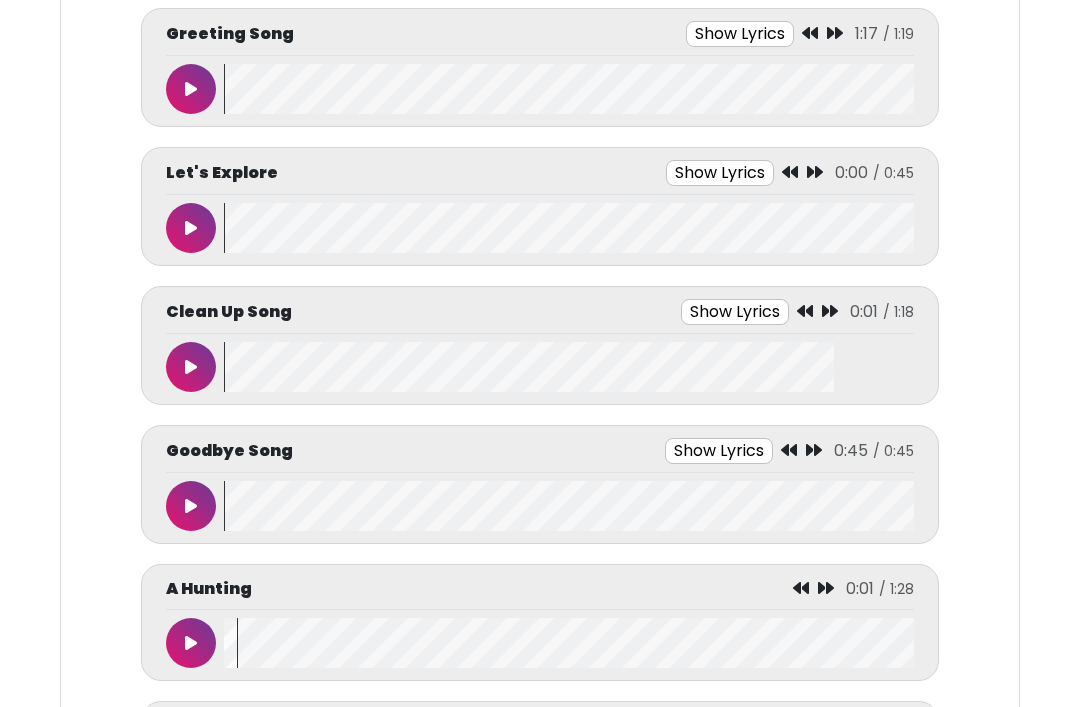 scroll, scrollTop: 249, scrollLeft: 0, axis: vertical 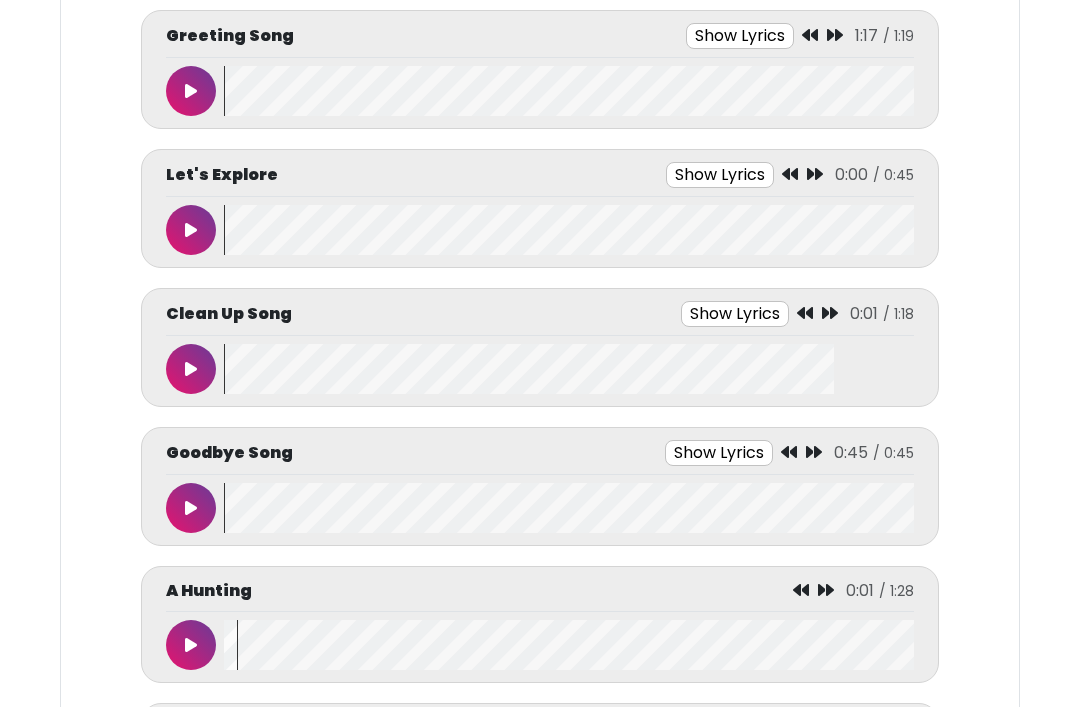 click at bounding box center (191, 645) 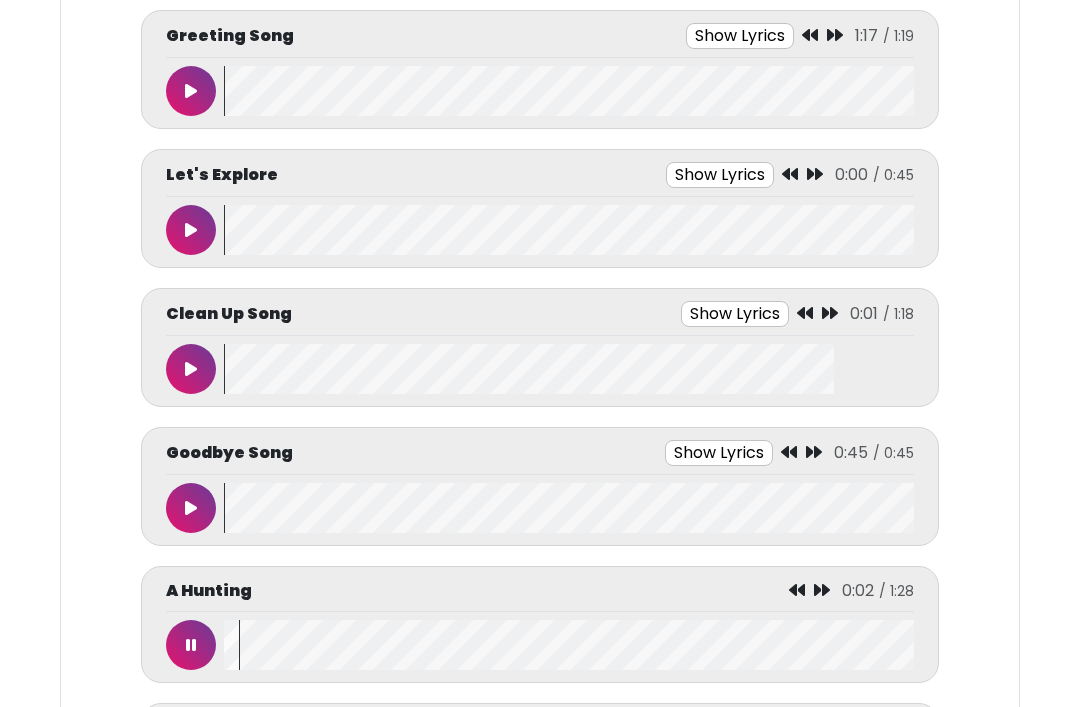 click at bounding box center (191, 645) 